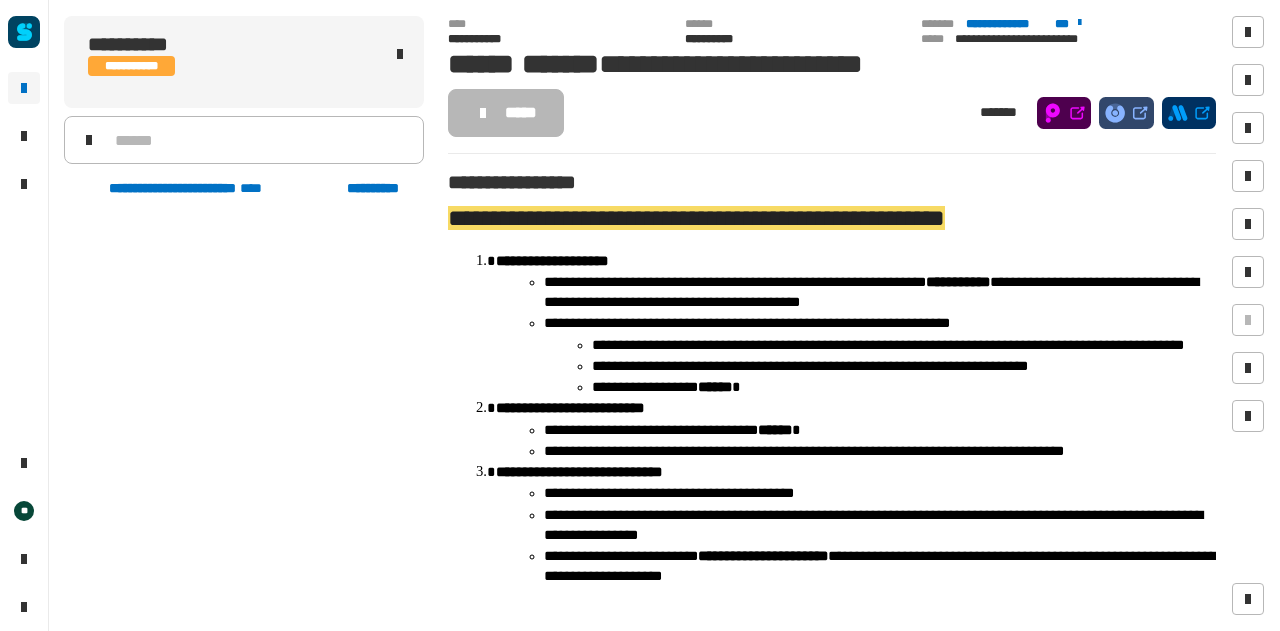 scroll, scrollTop: 0, scrollLeft: 0, axis: both 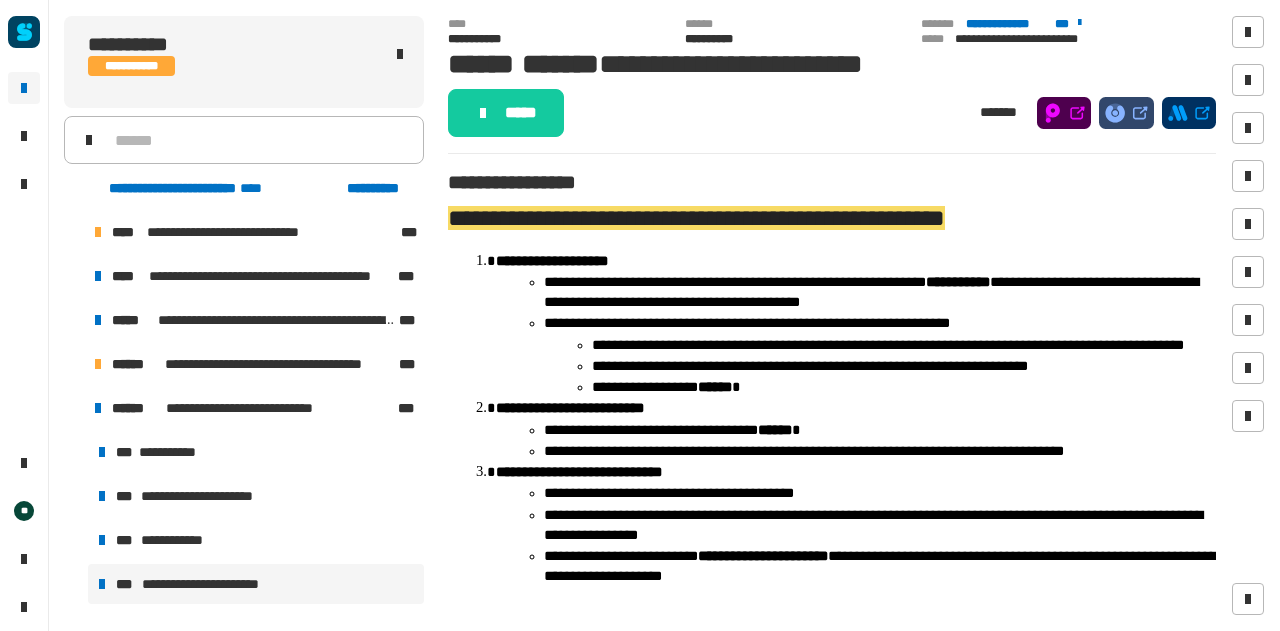 click at bounding box center [74, 408] 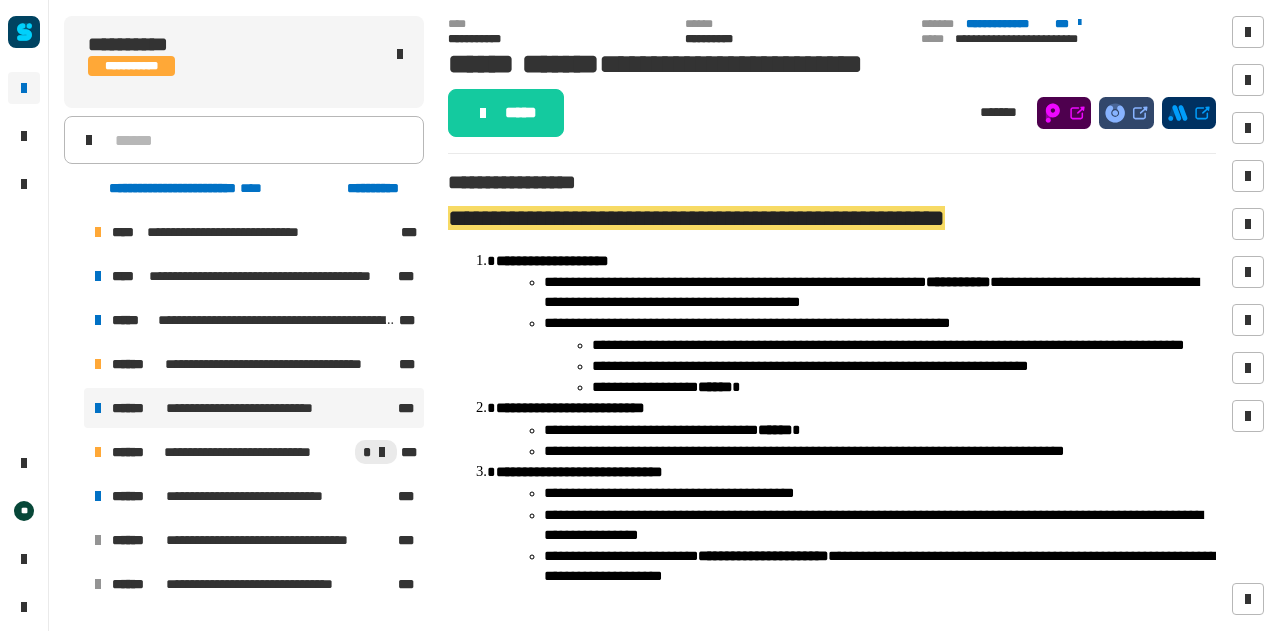 click on "******" at bounding box center [137, 408] 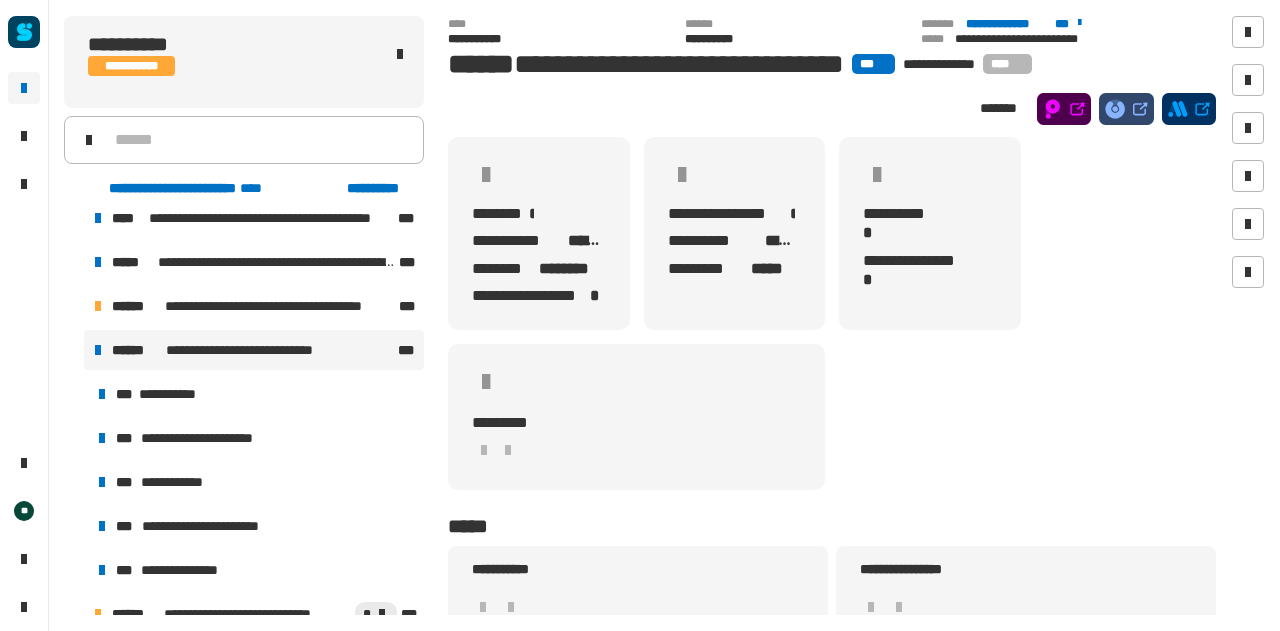 scroll, scrollTop: 0, scrollLeft: 0, axis: both 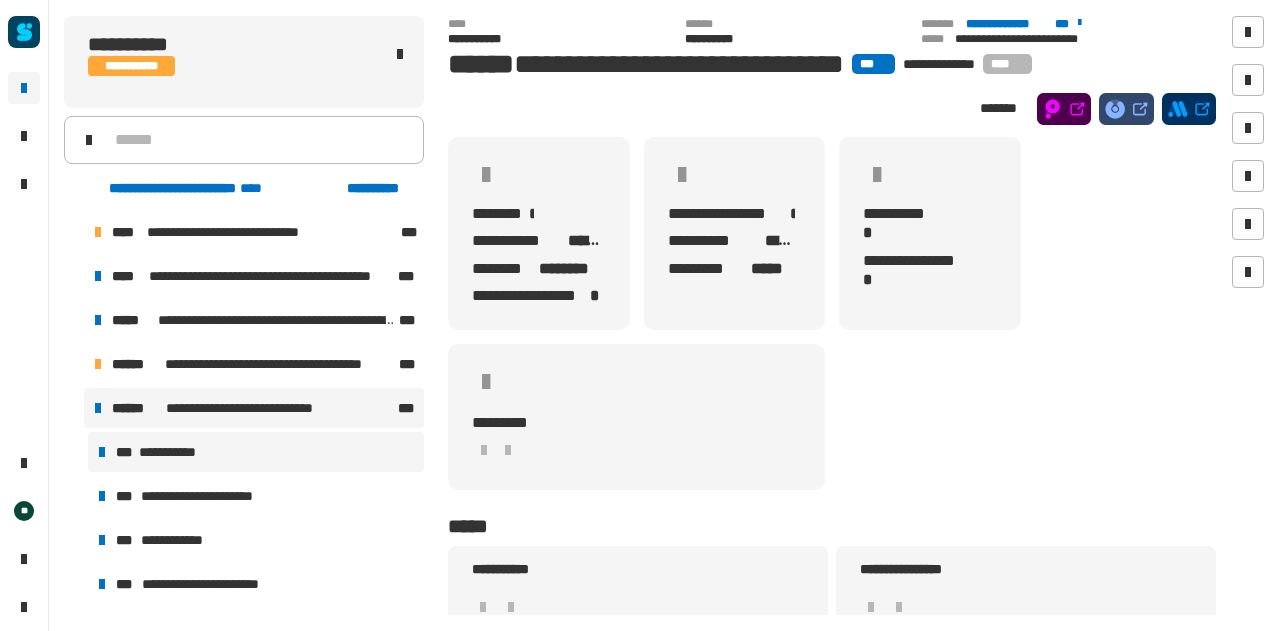 click on "**********" at bounding box center (174, 452) 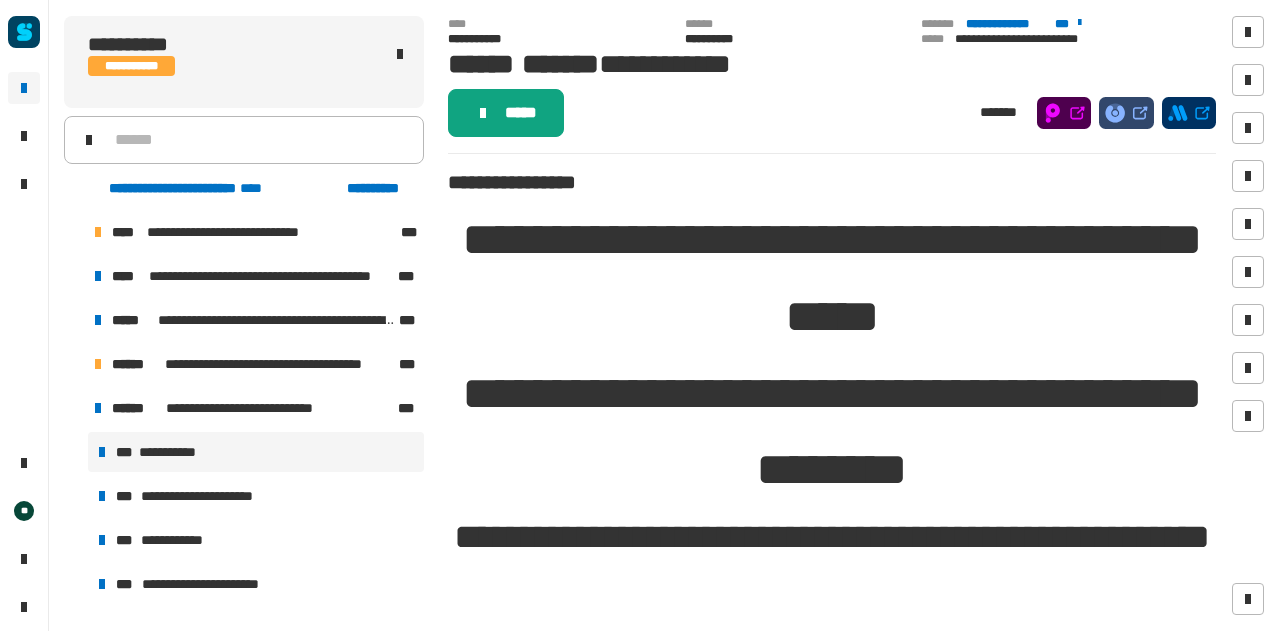click on "*****" 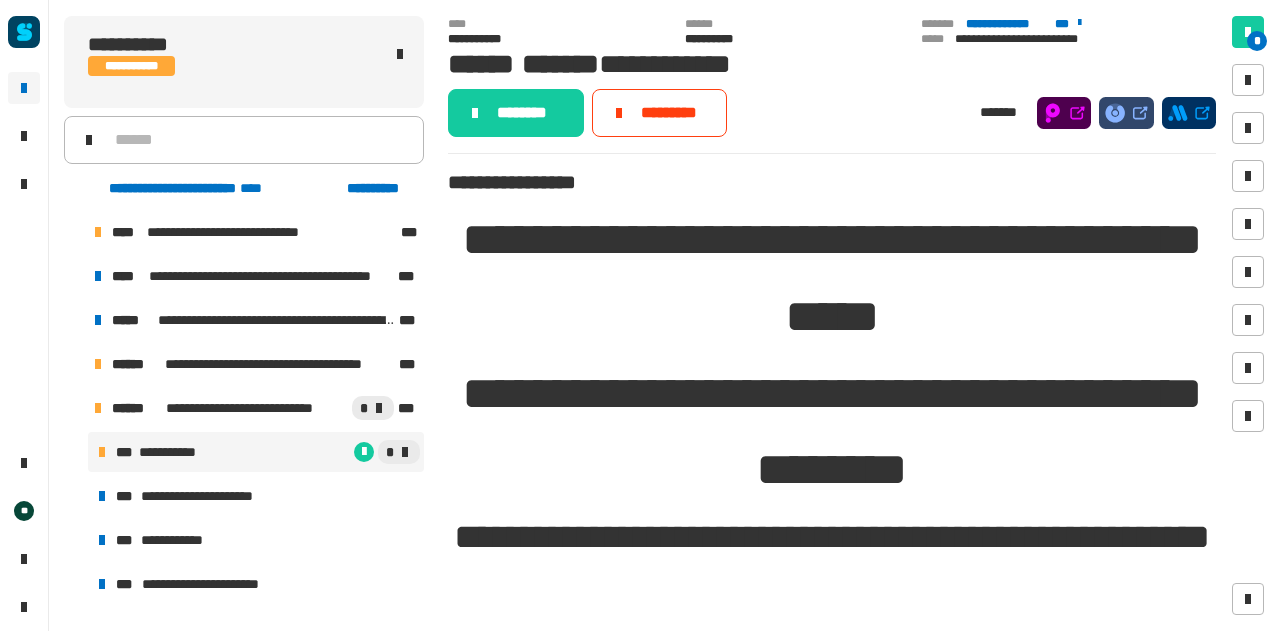 click on "********" 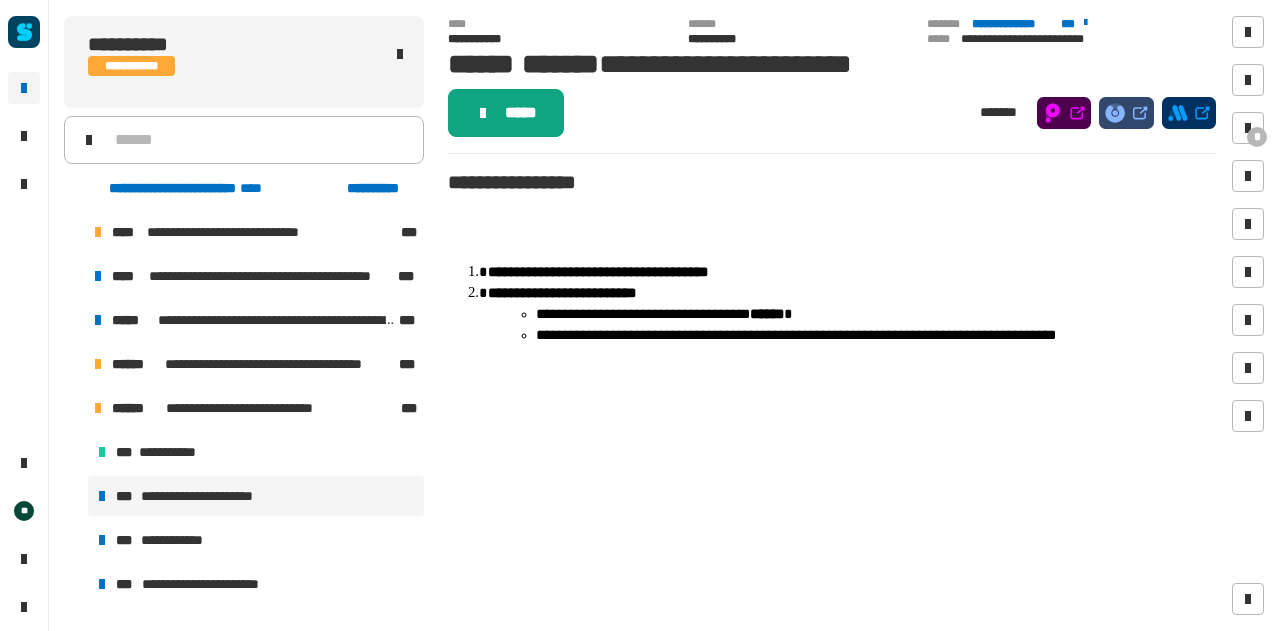 click on "*****" 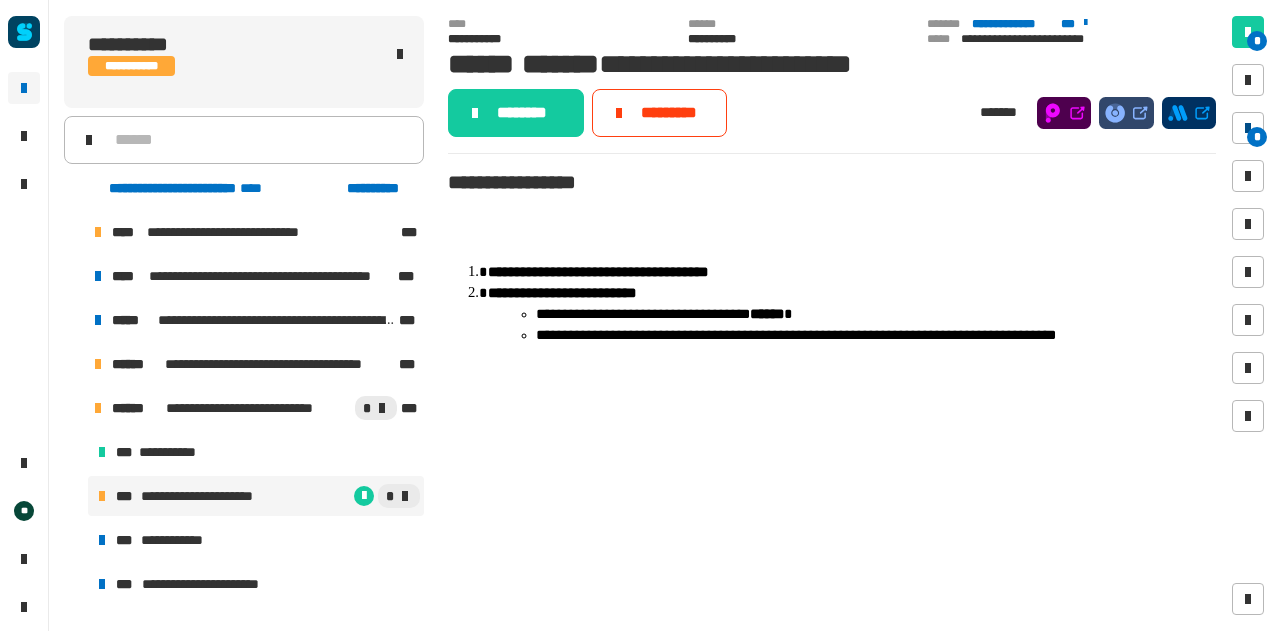 click at bounding box center (1248, 128) 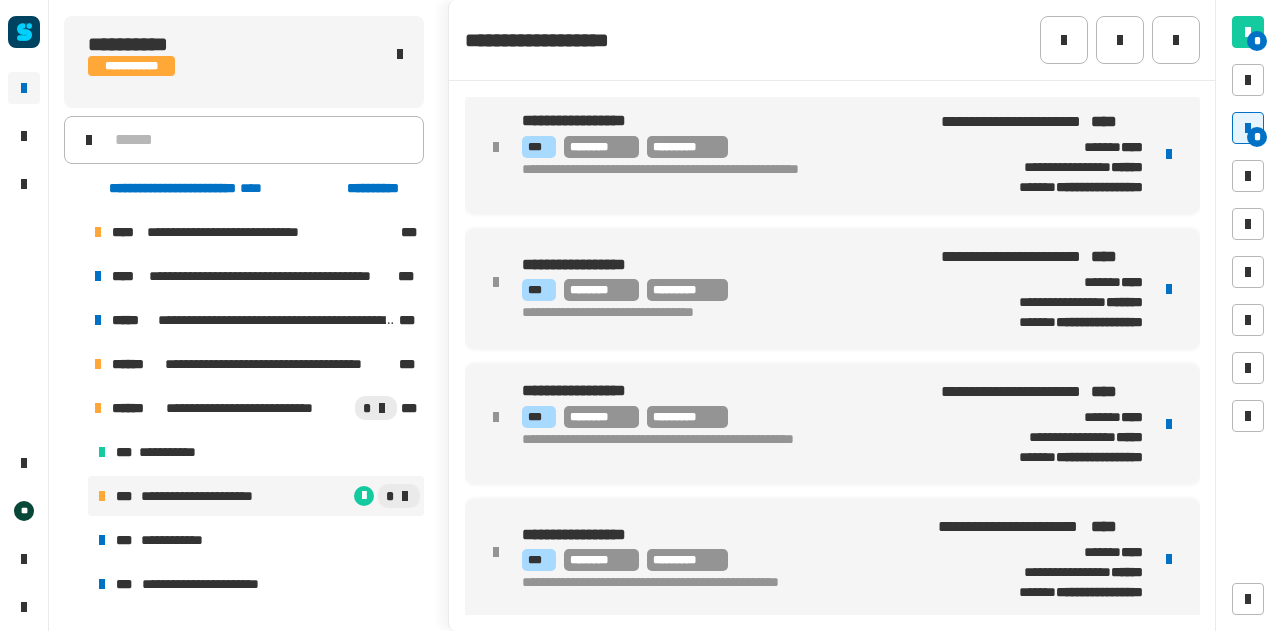 scroll, scrollTop: 0, scrollLeft: 0, axis: both 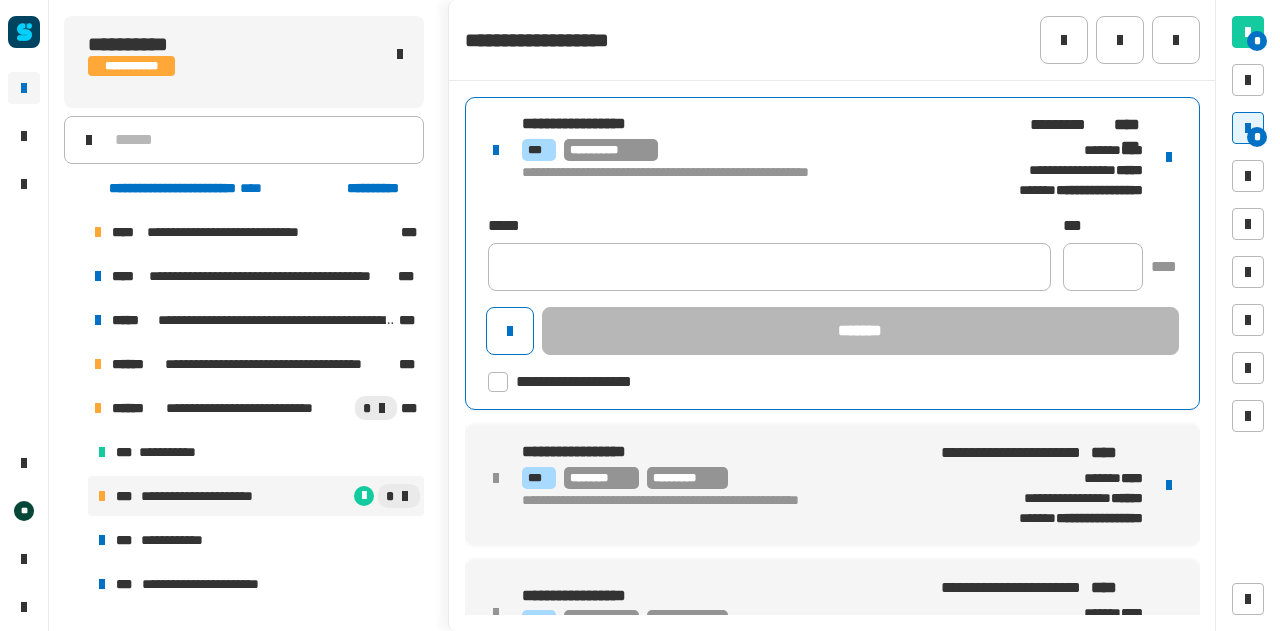 click on "**********" at bounding box center (730, 124) 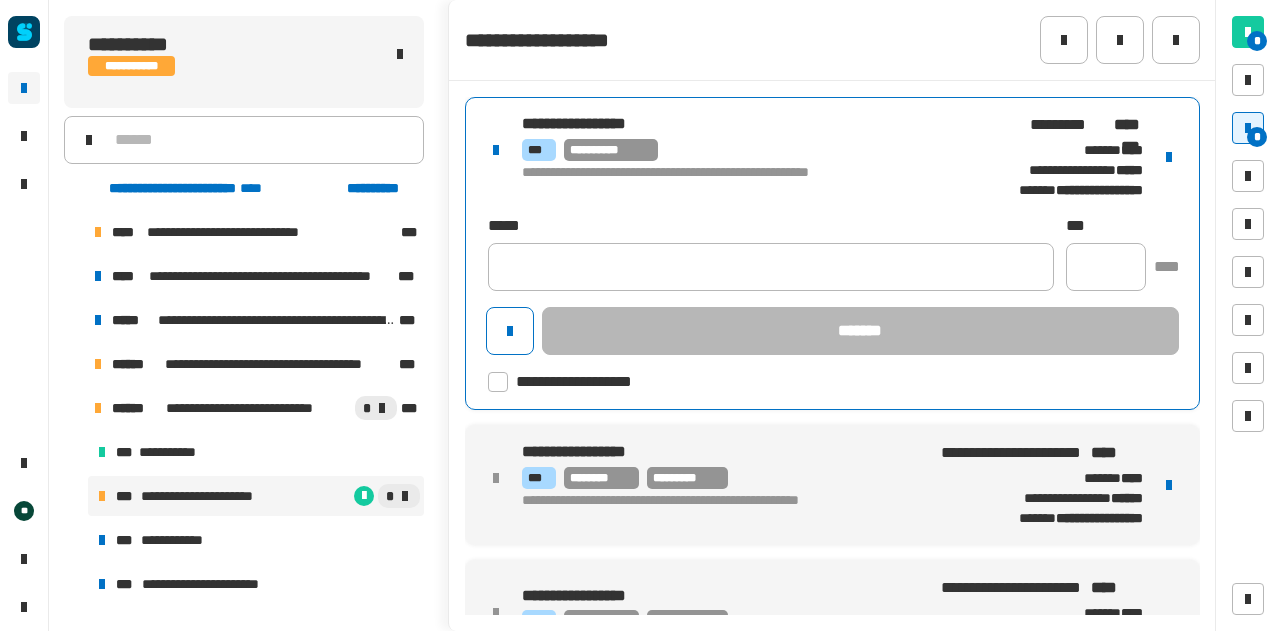 click at bounding box center [1169, 157] 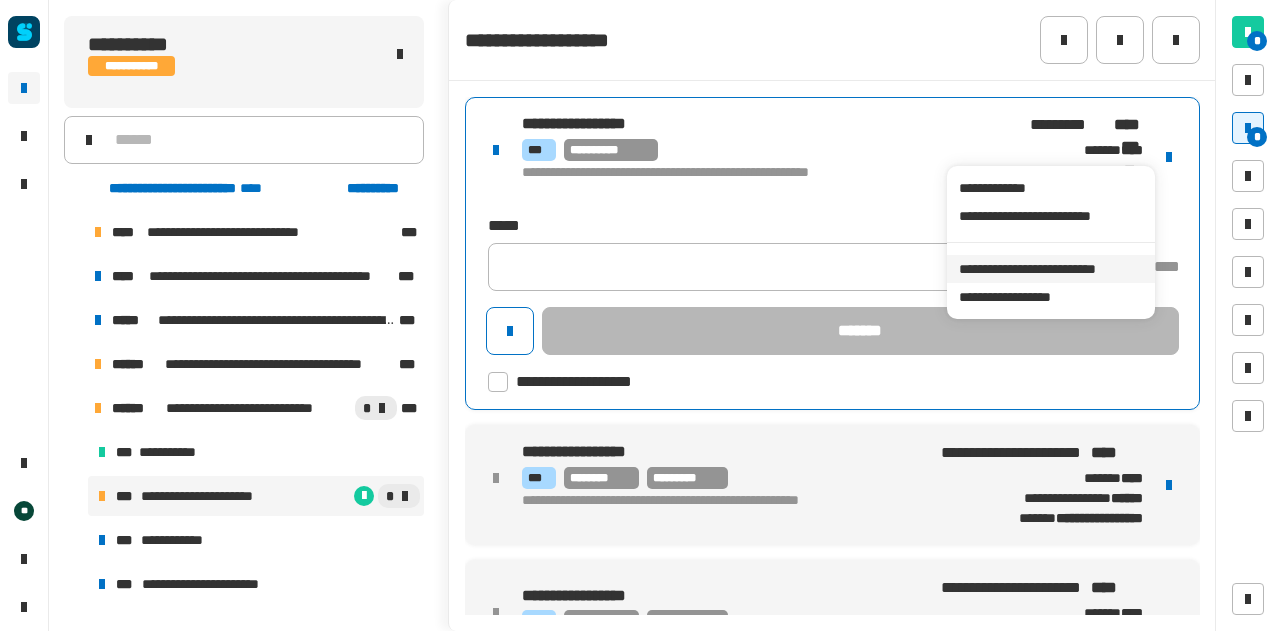 click on "**********" at bounding box center [1050, 269] 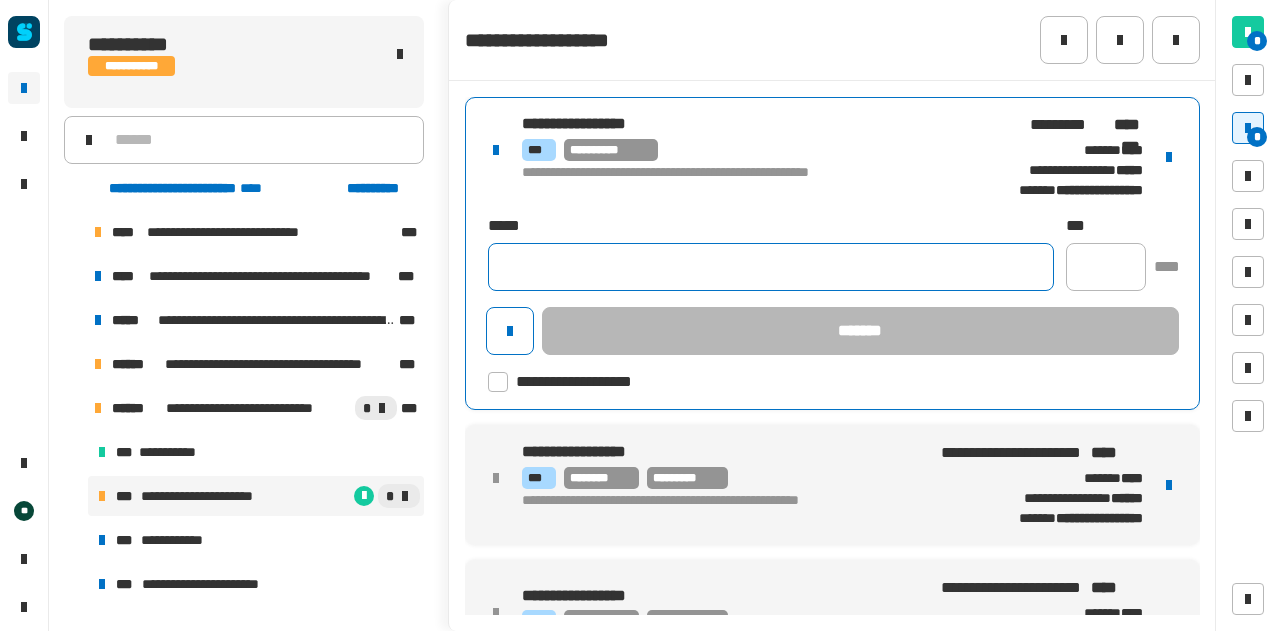 click 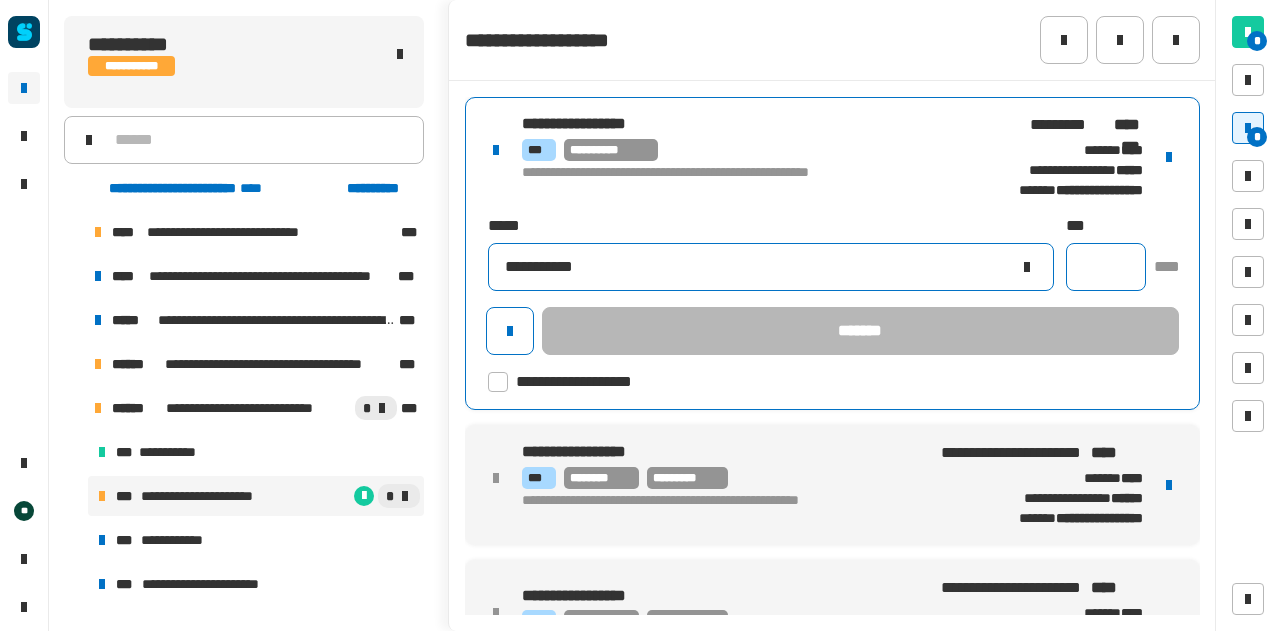 type on "**********" 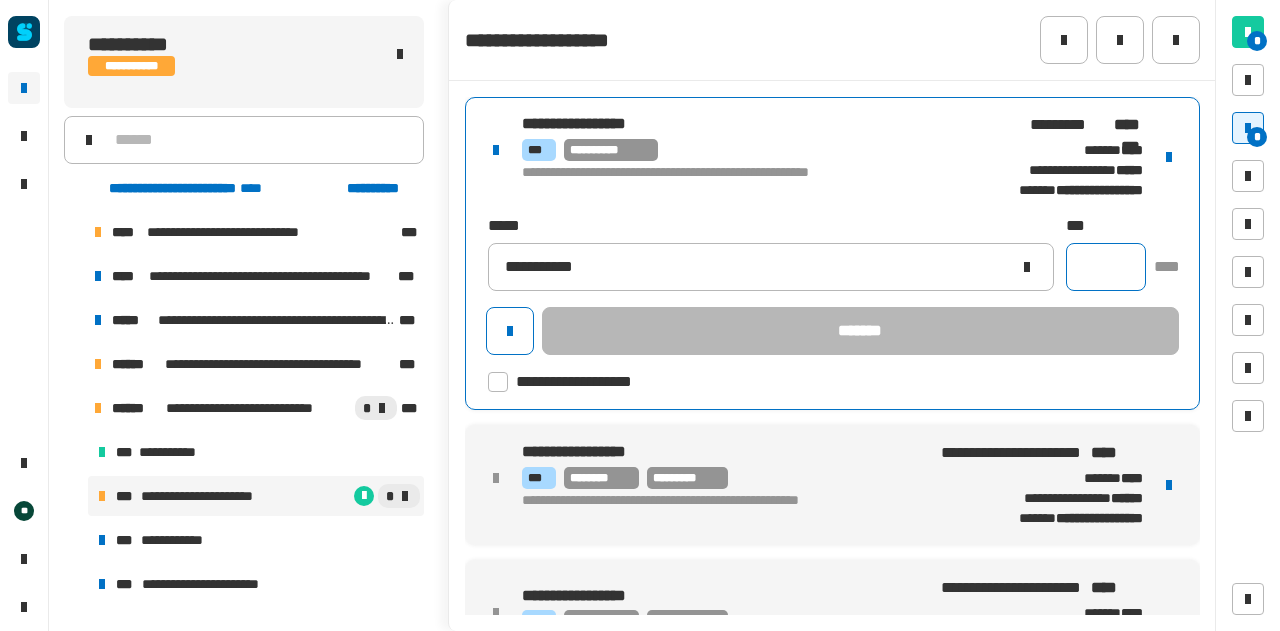 click 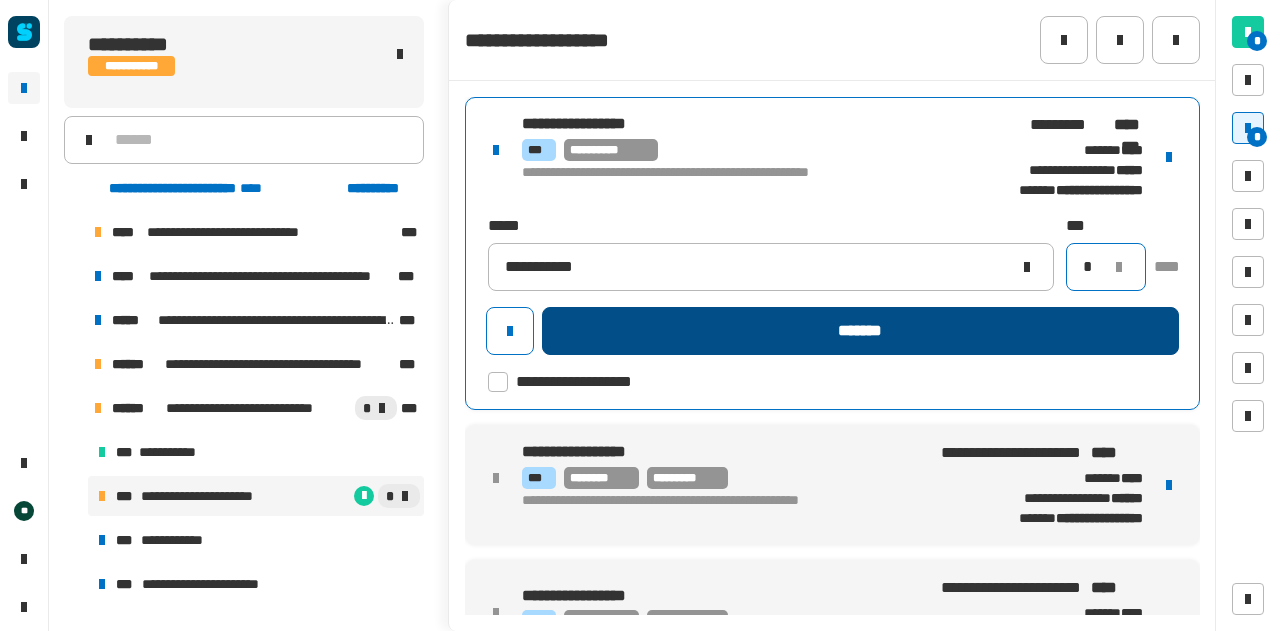 type on "*" 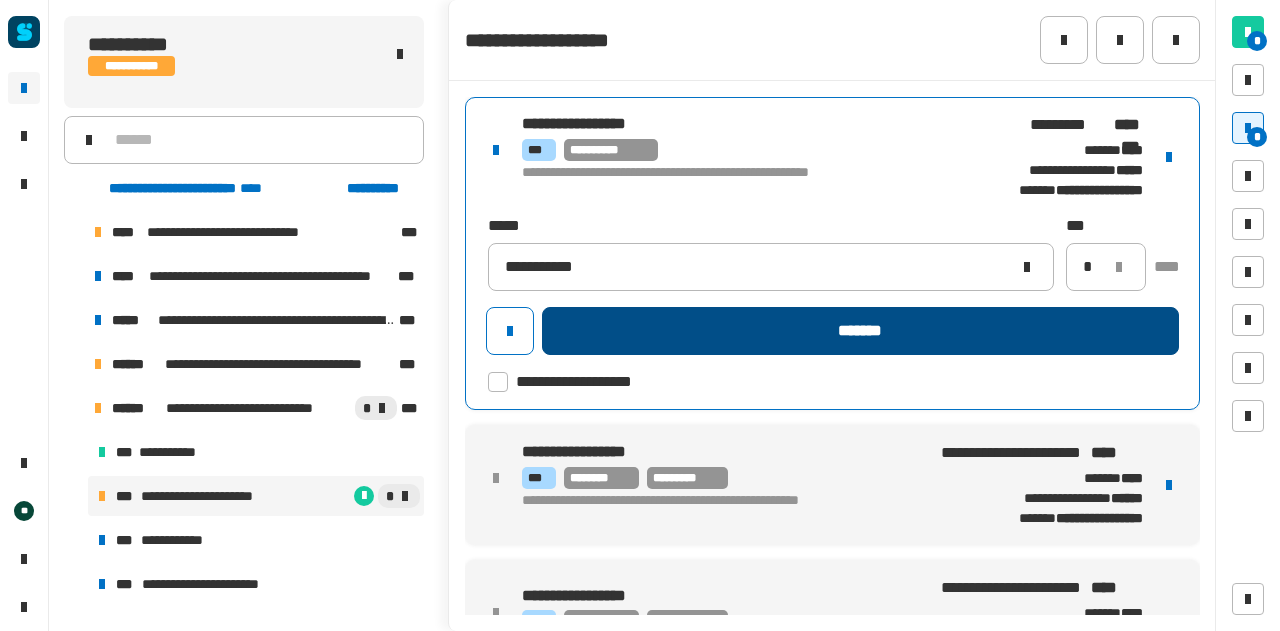 click on "*******" 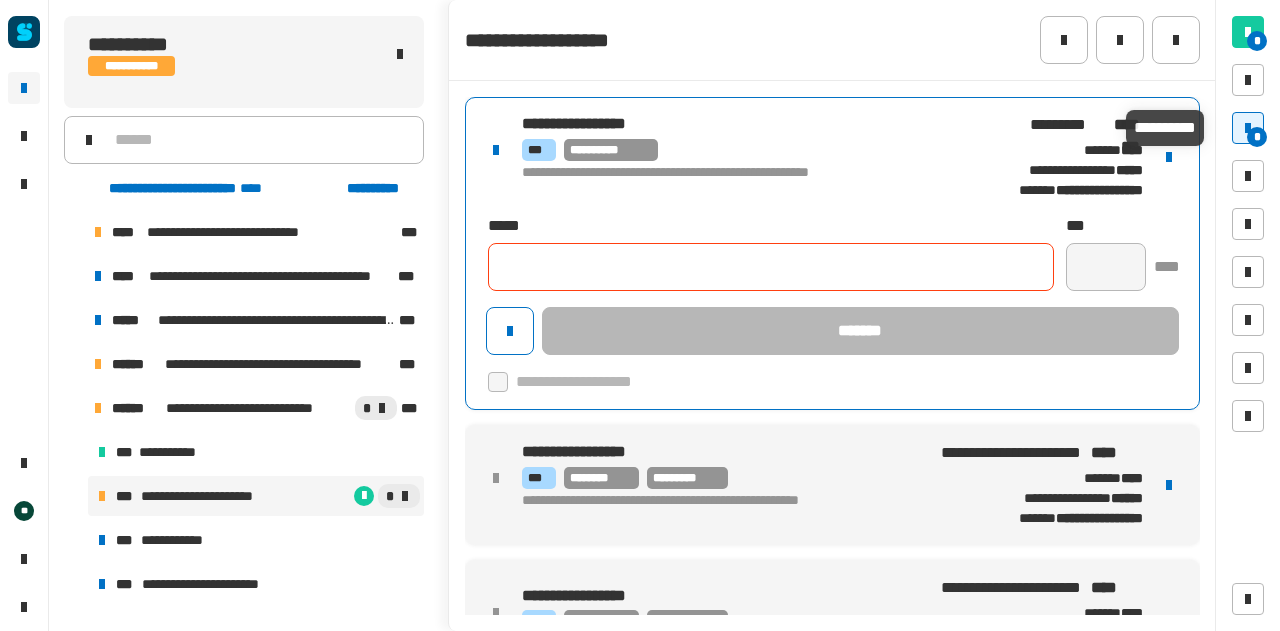 type 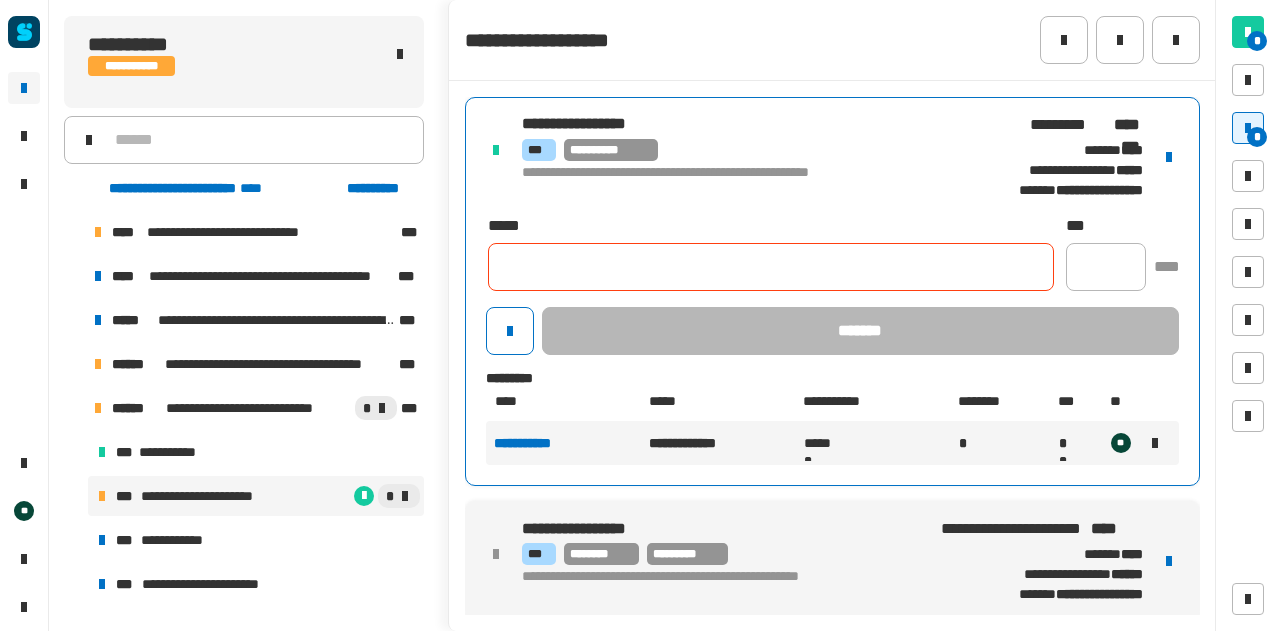 click at bounding box center (1248, 128) 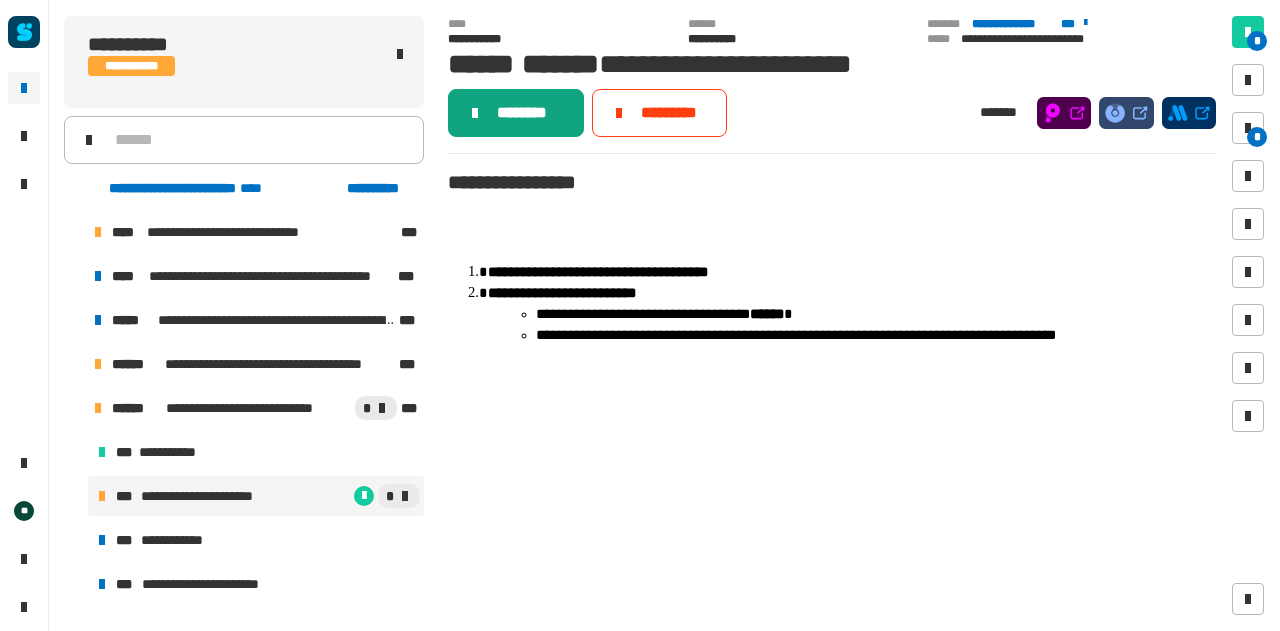 click on "********" 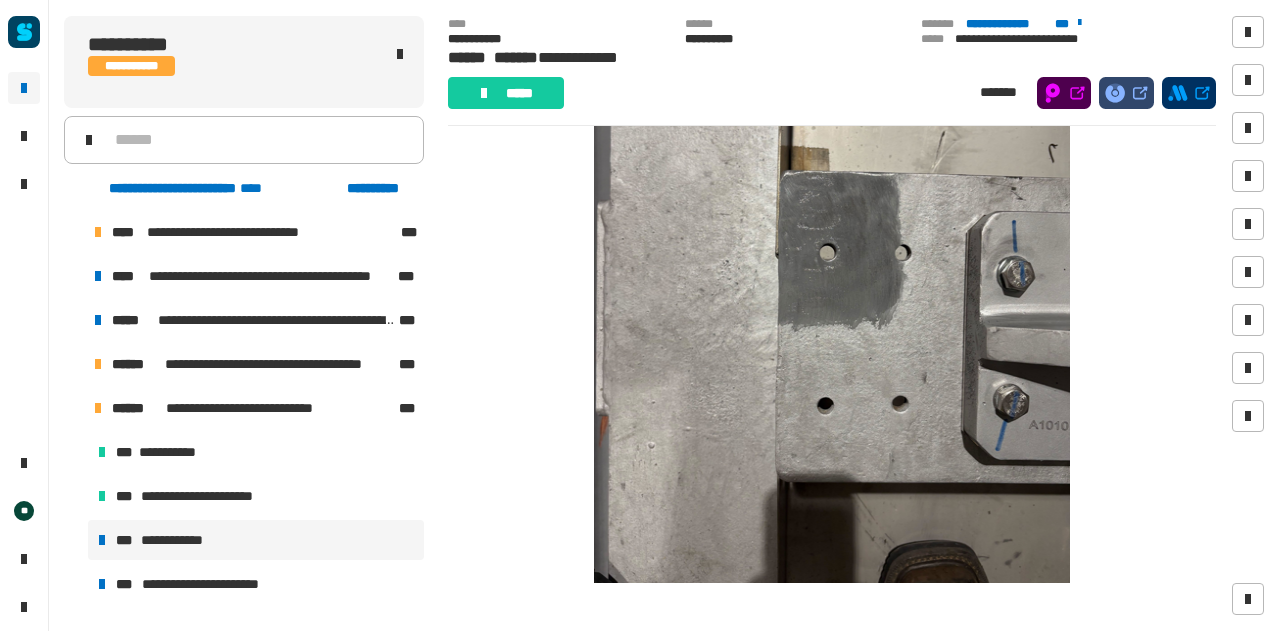 scroll, scrollTop: 453, scrollLeft: 0, axis: vertical 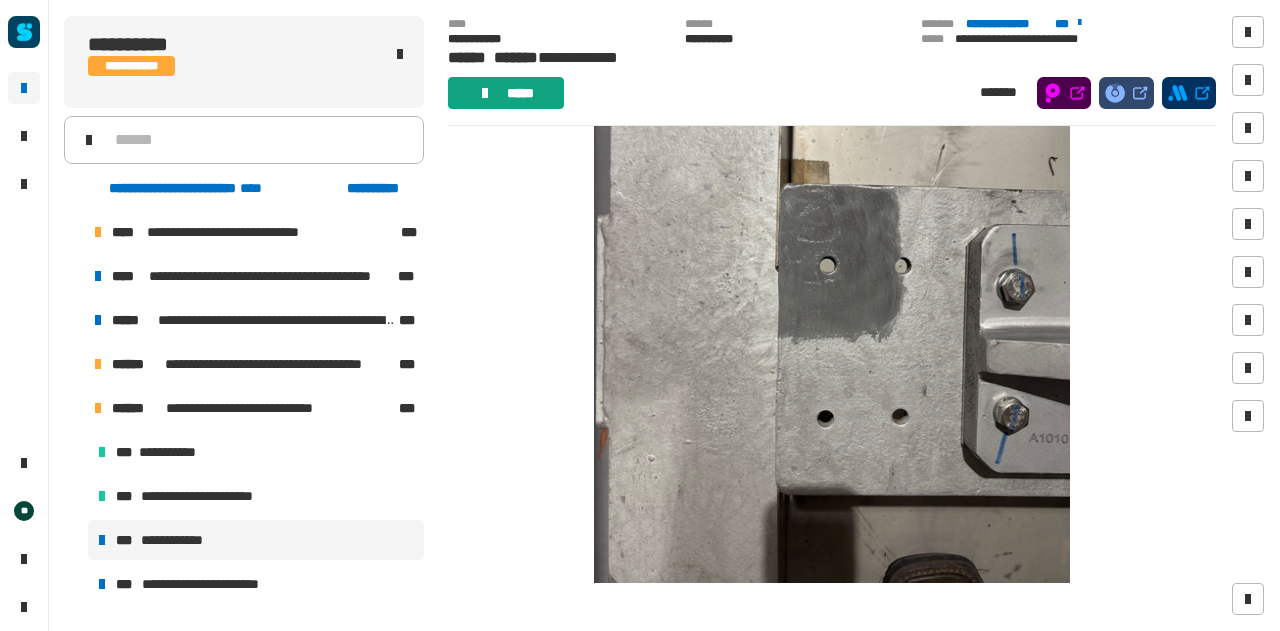 click on "*****" 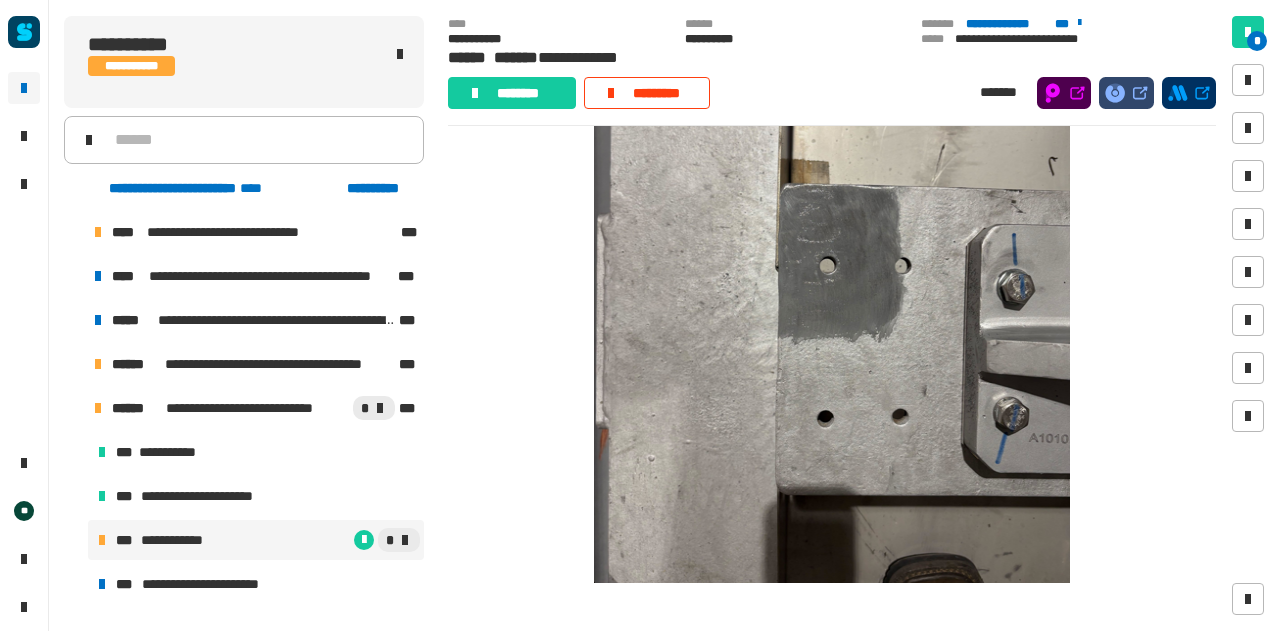 scroll, scrollTop: 0, scrollLeft: 0, axis: both 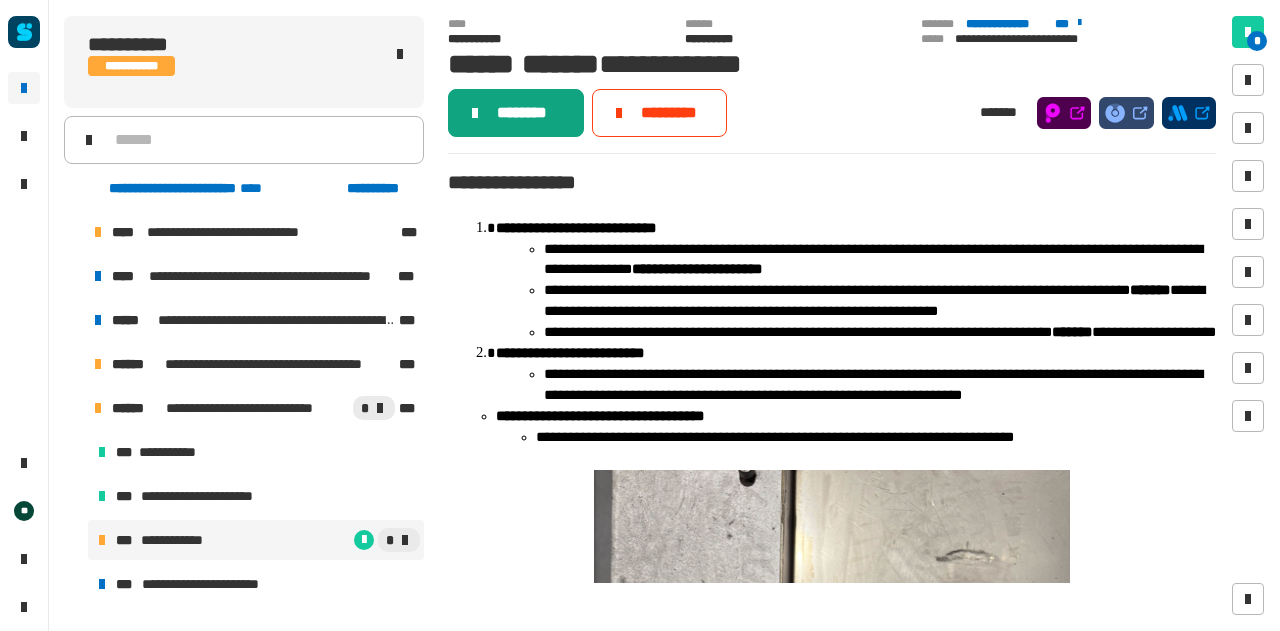 click on "********" 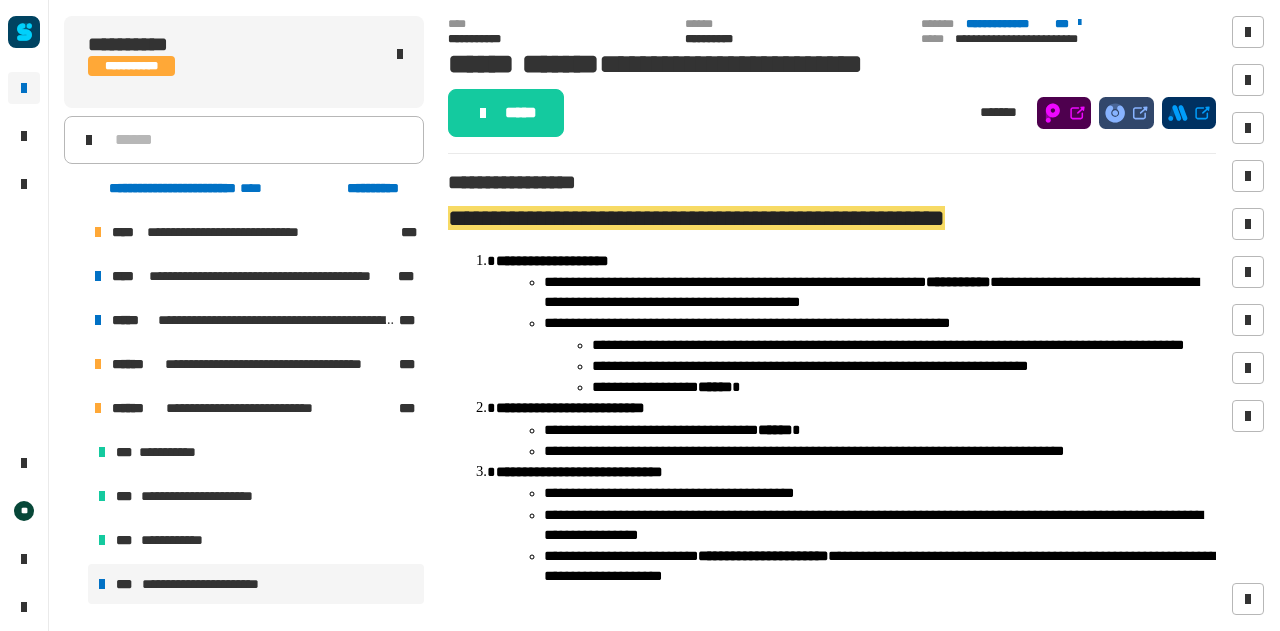 click on "*****" 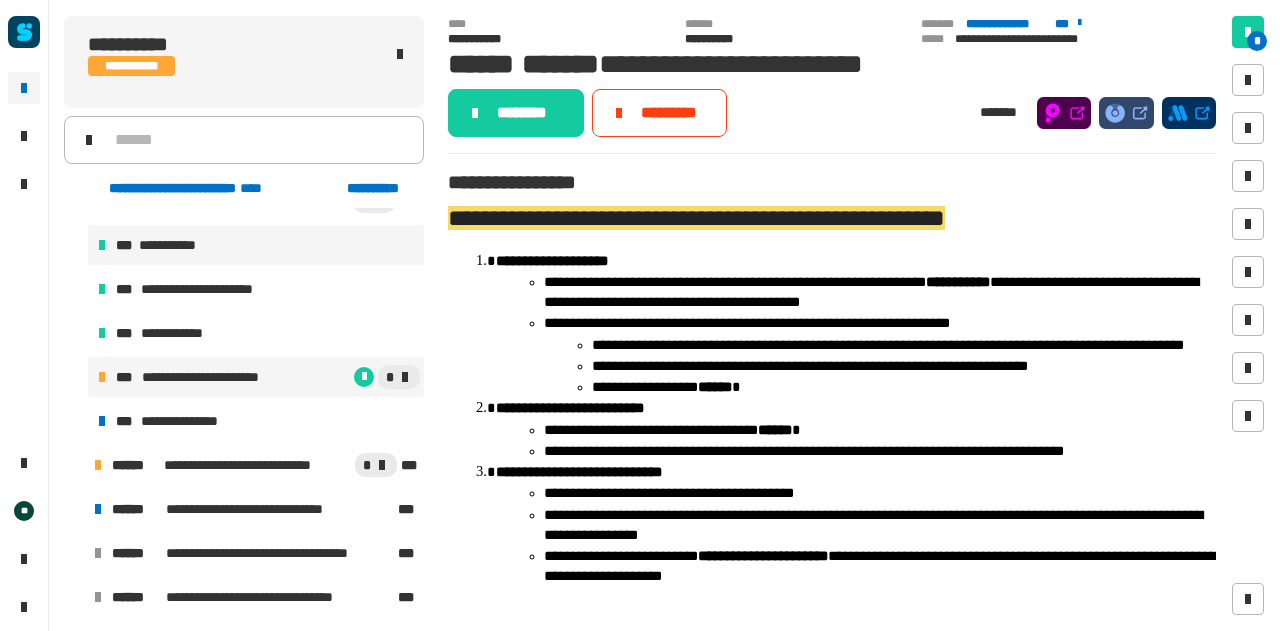 scroll, scrollTop: 204, scrollLeft: 0, axis: vertical 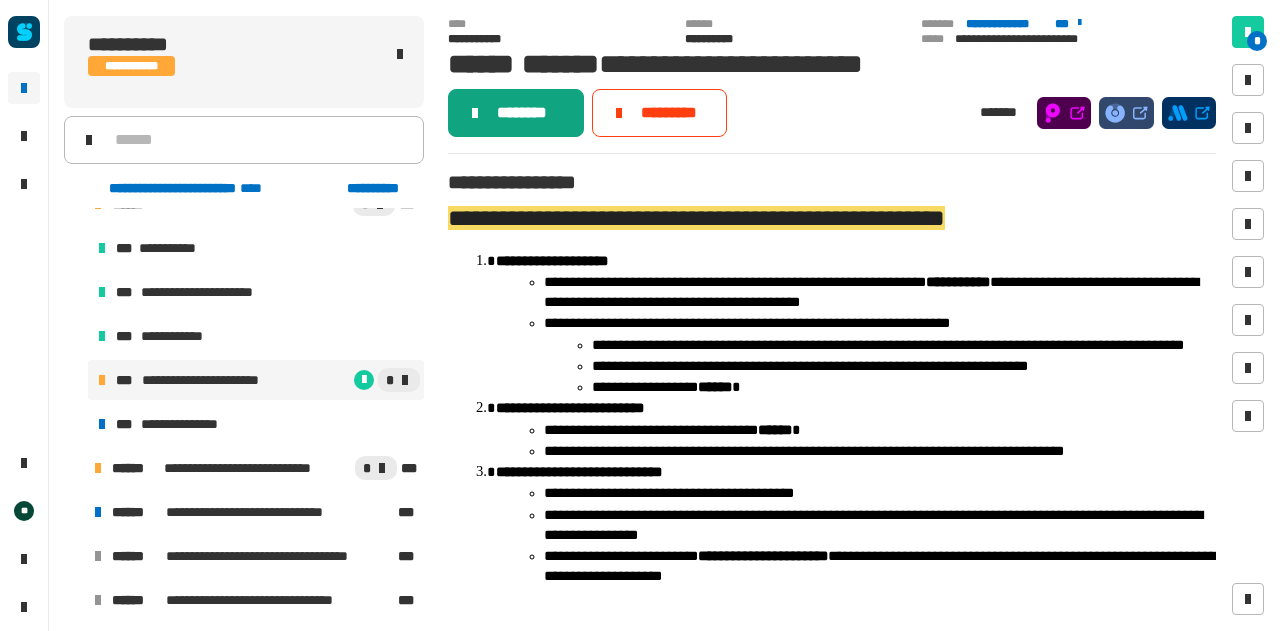click on "********" 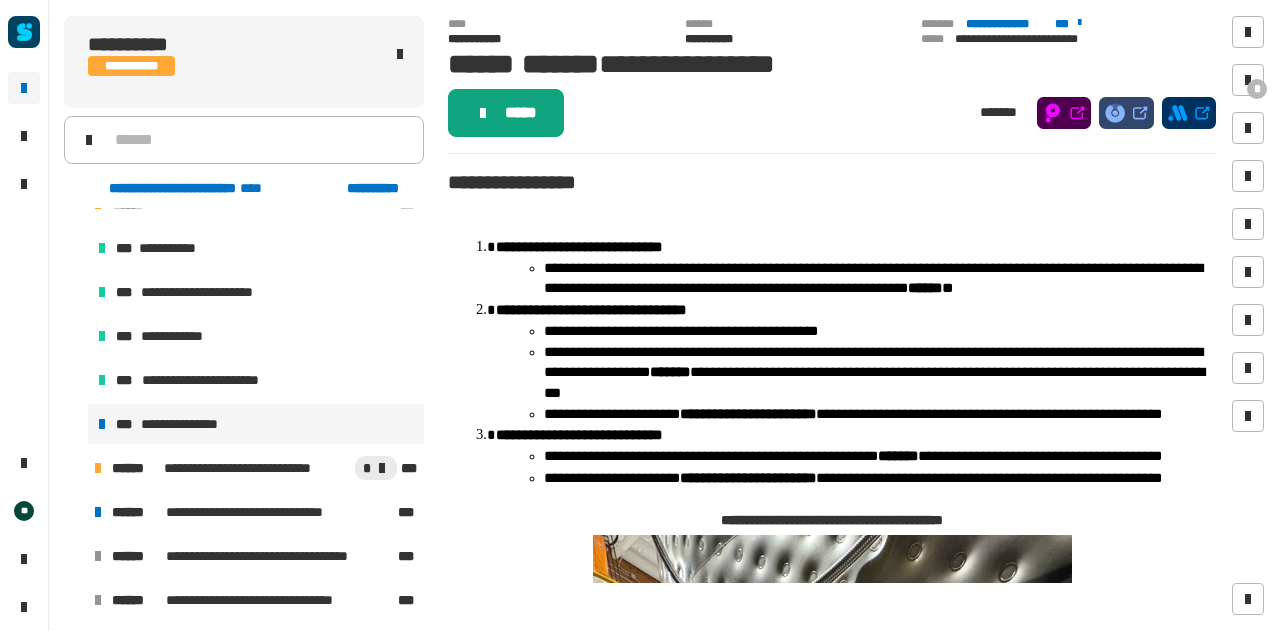 click on "*****" 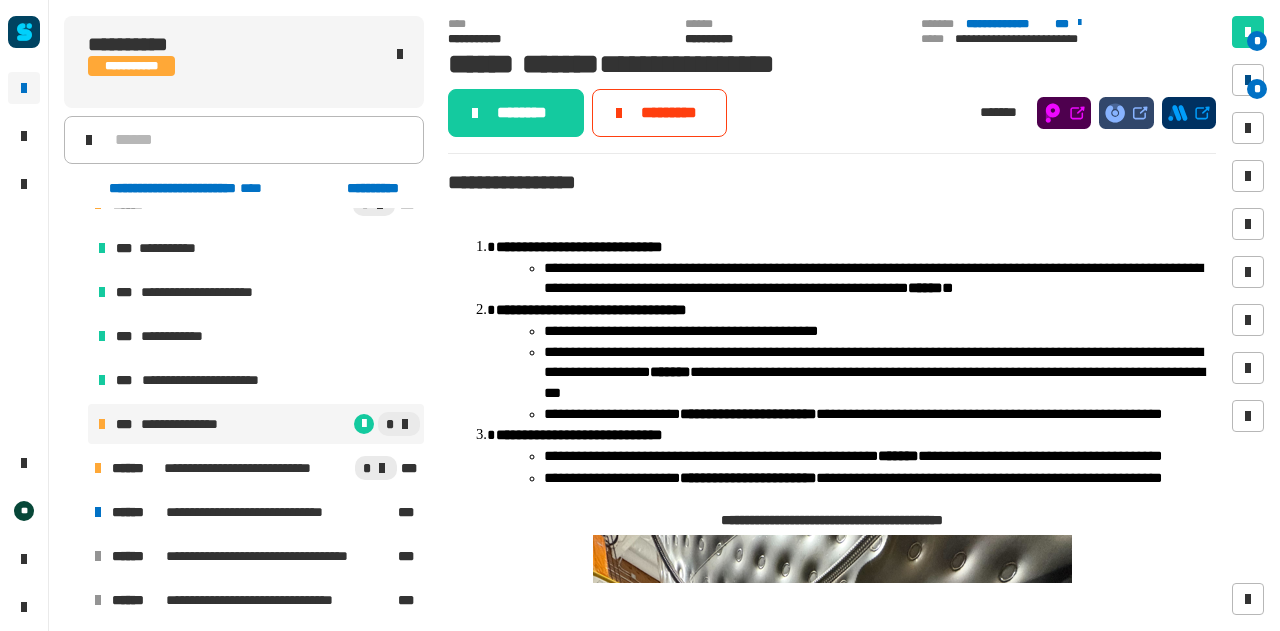 click on "*" at bounding box center [1257, 89] 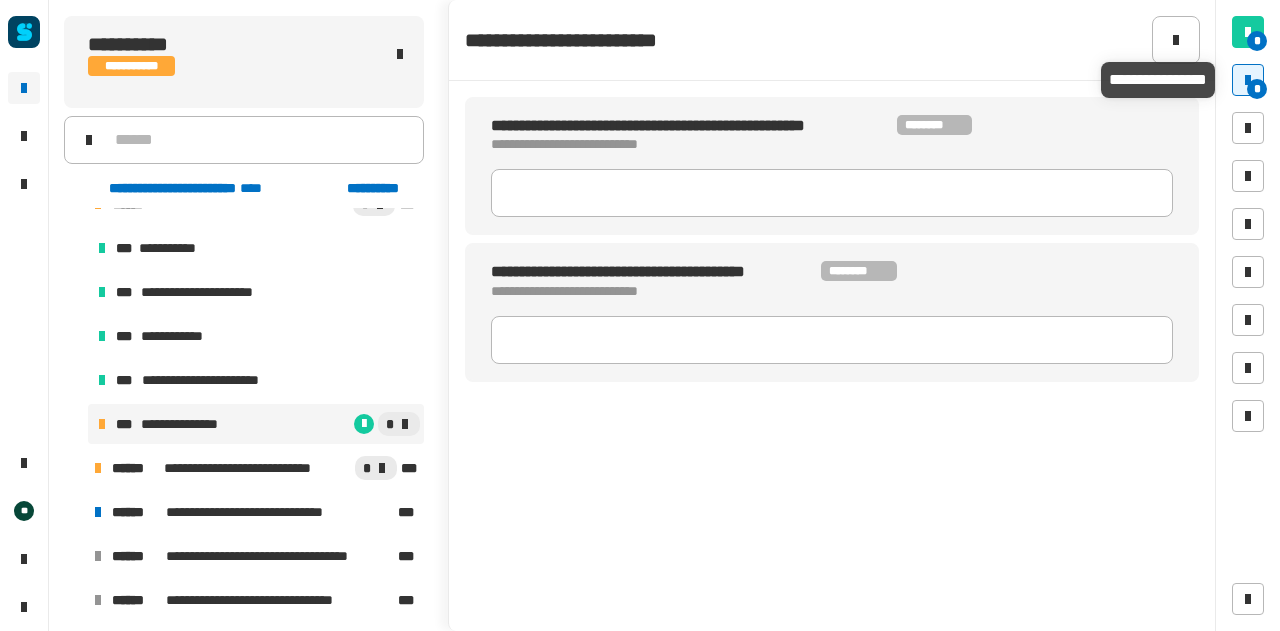 click on "*" at bounding box center (1257, 89) 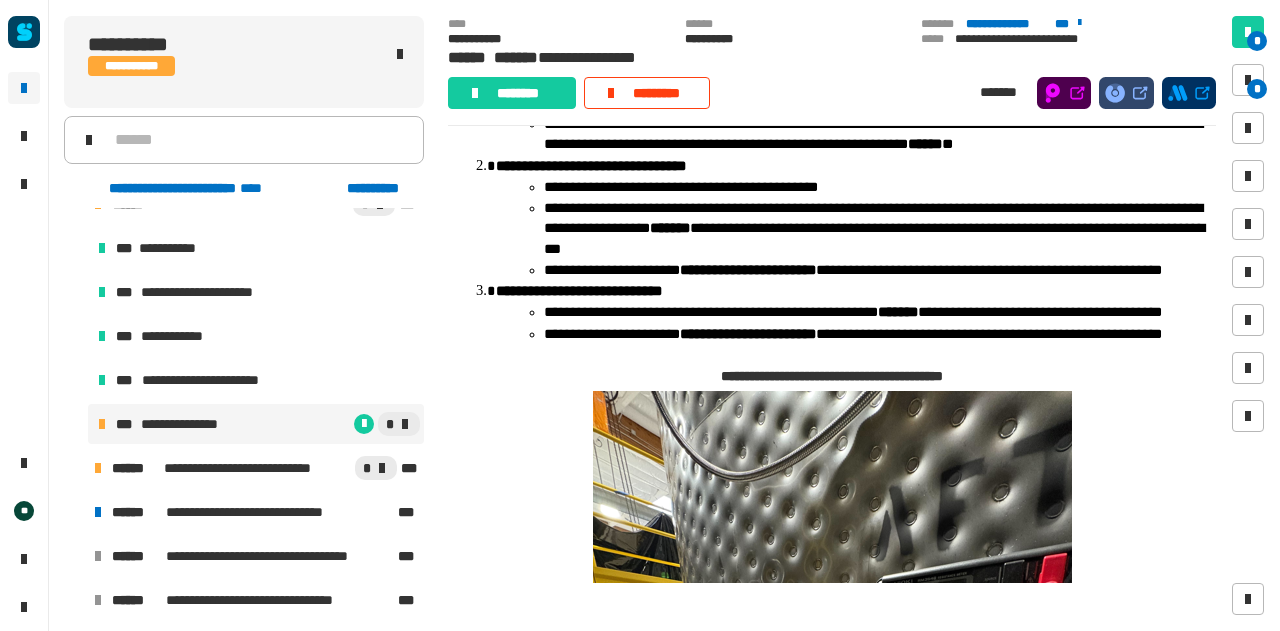 scroll, scrollTop: 0, scrollLeft: 0, axis: both 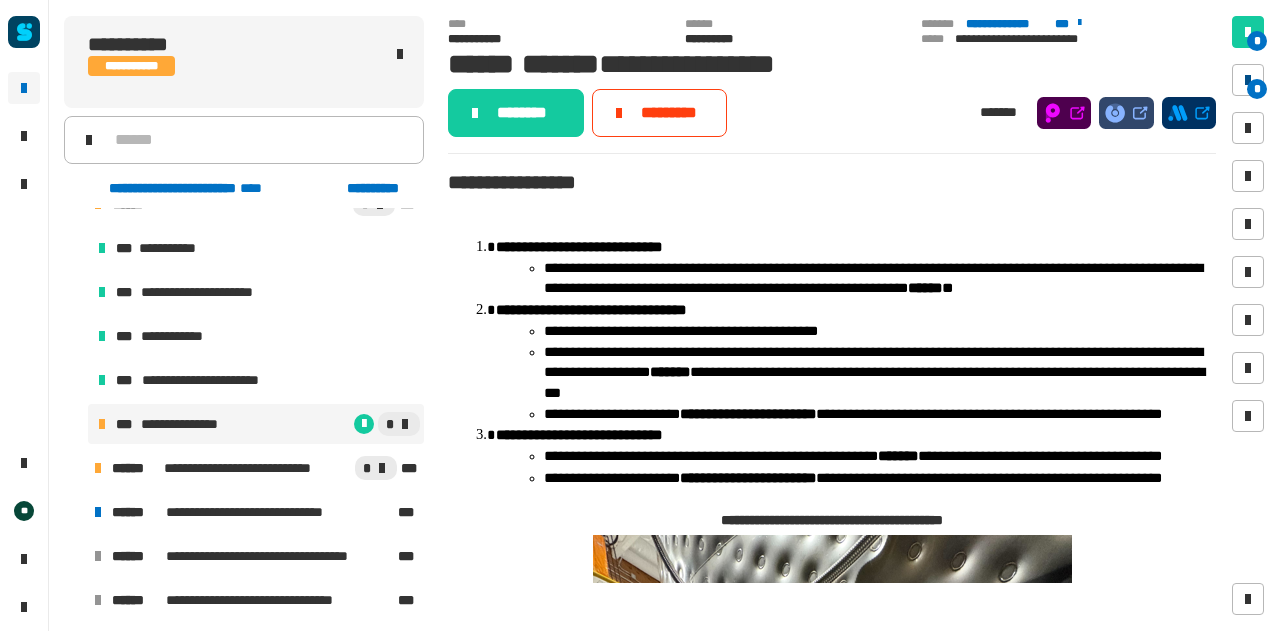 click on "*" at bounding box center (1257, 89) 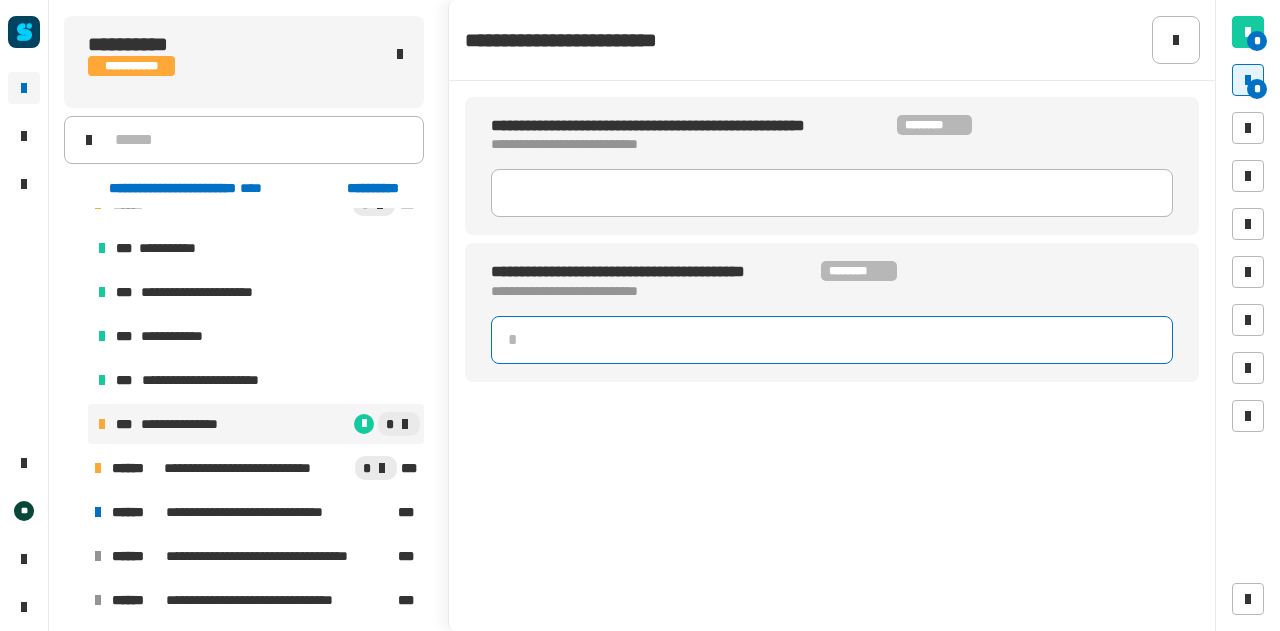 click 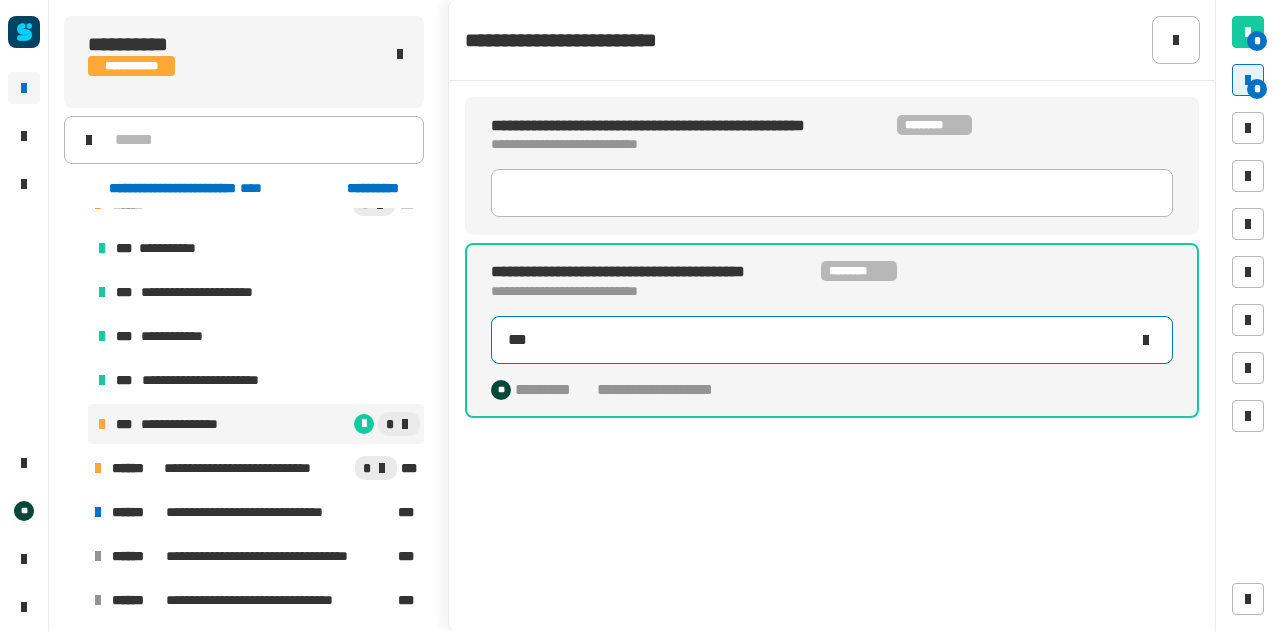 type on "****" 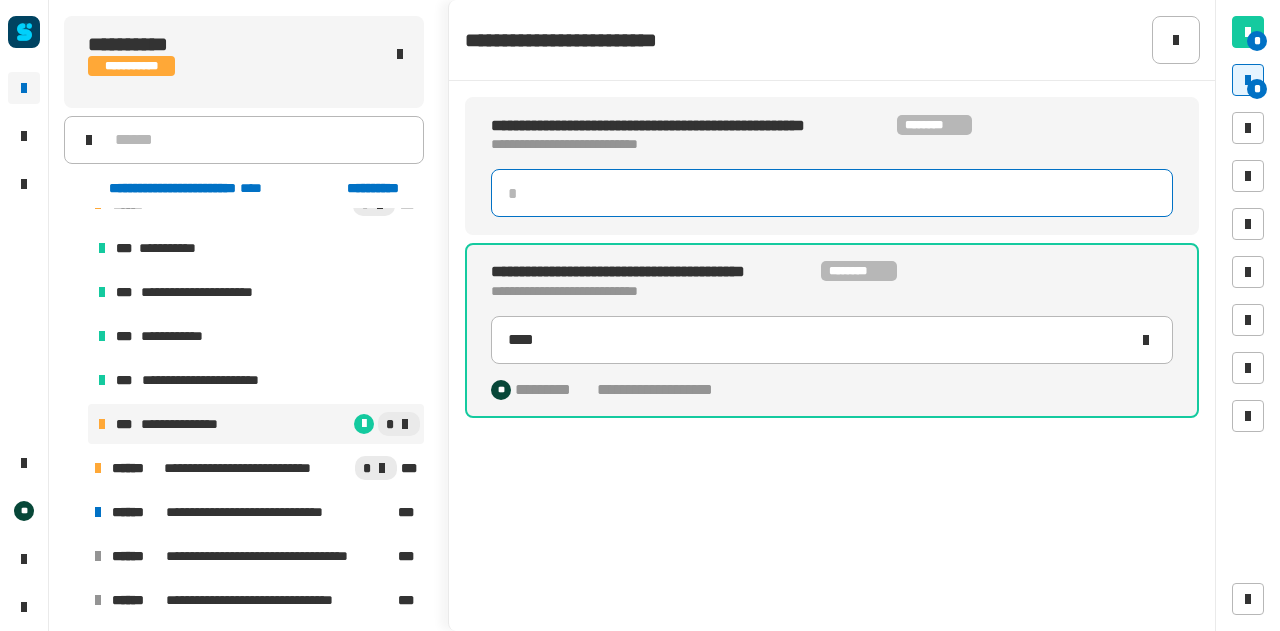 click 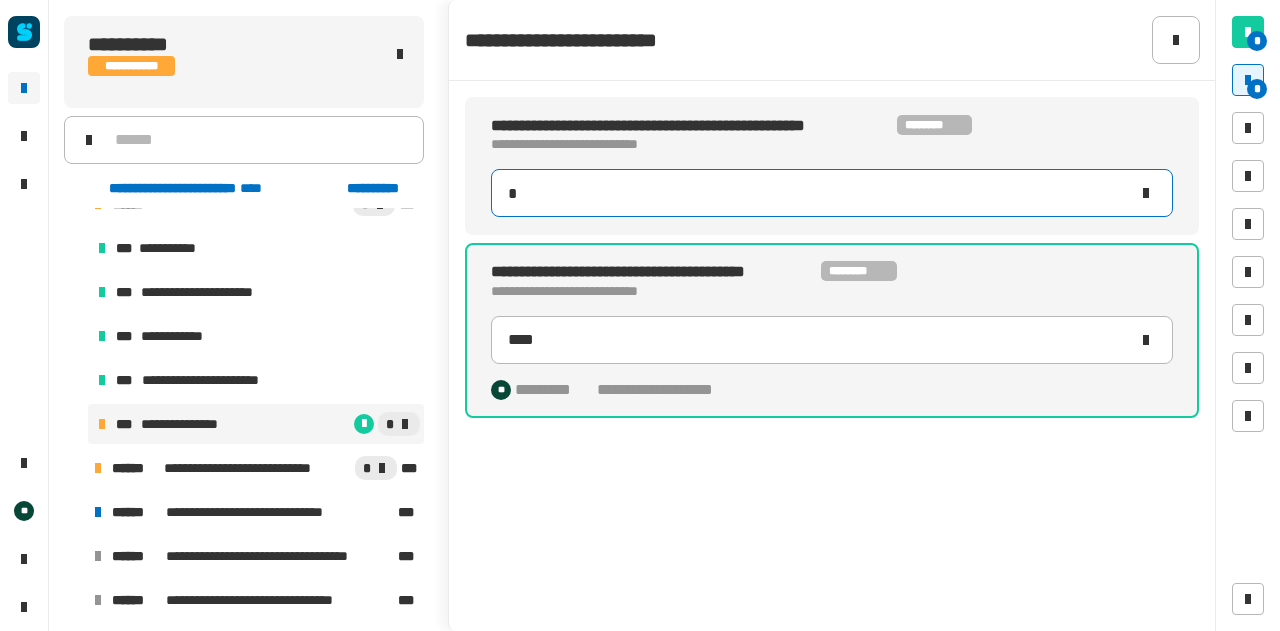type on "***" 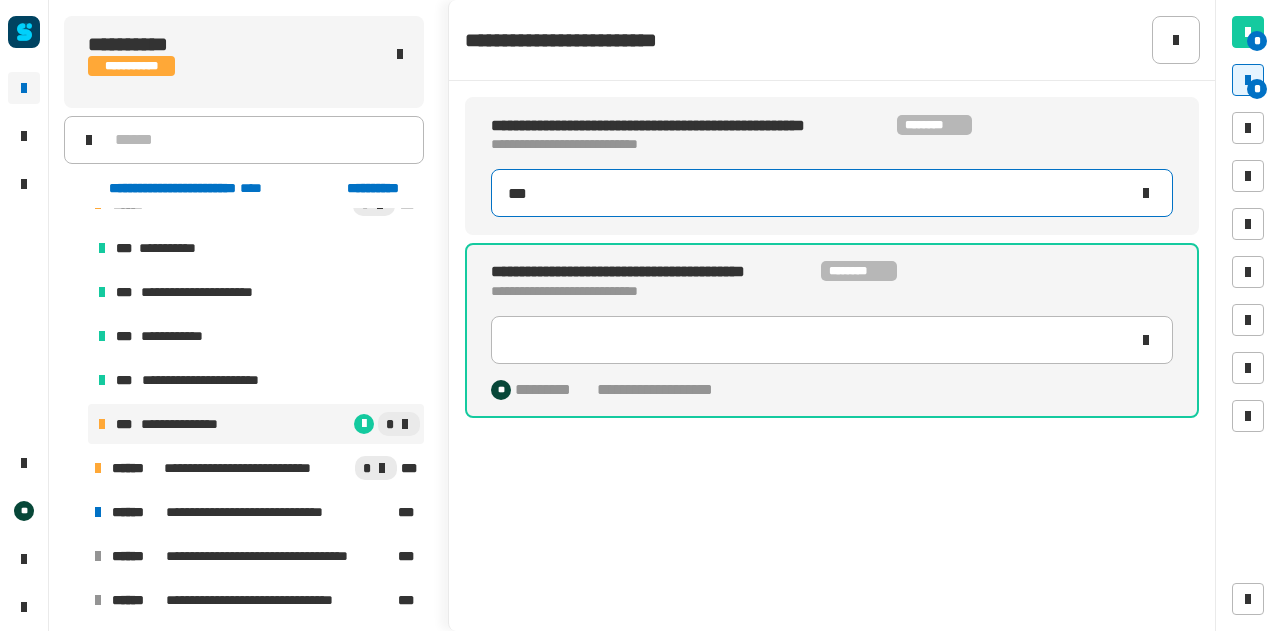type on "***" 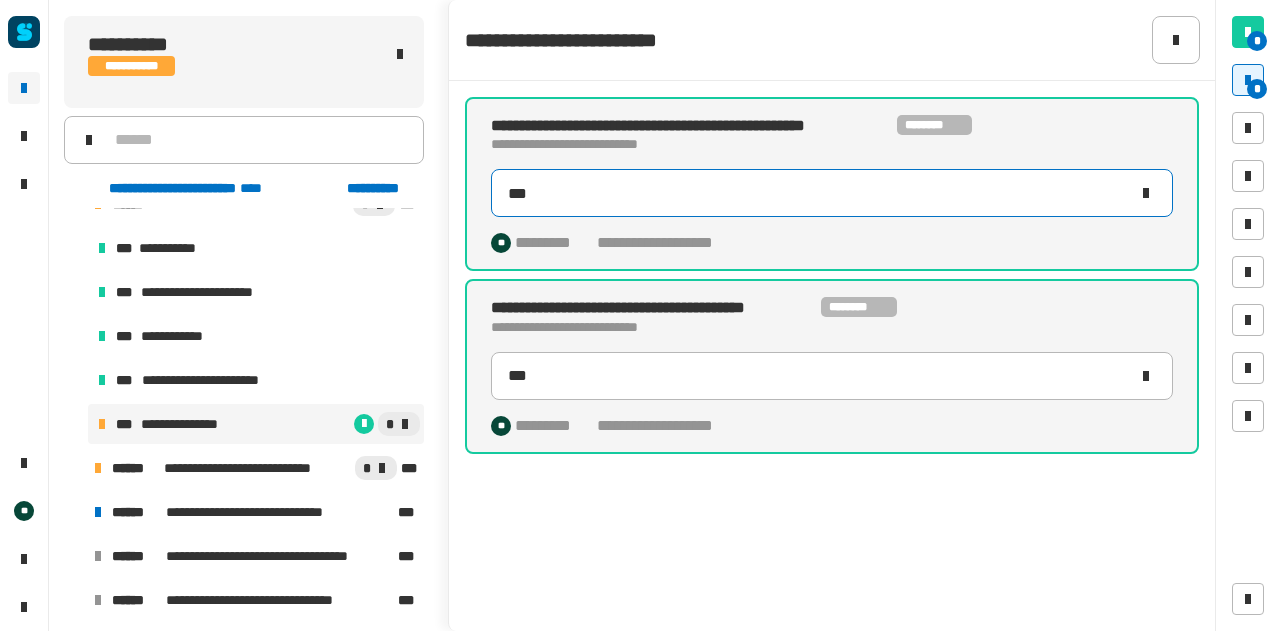 type on "****" 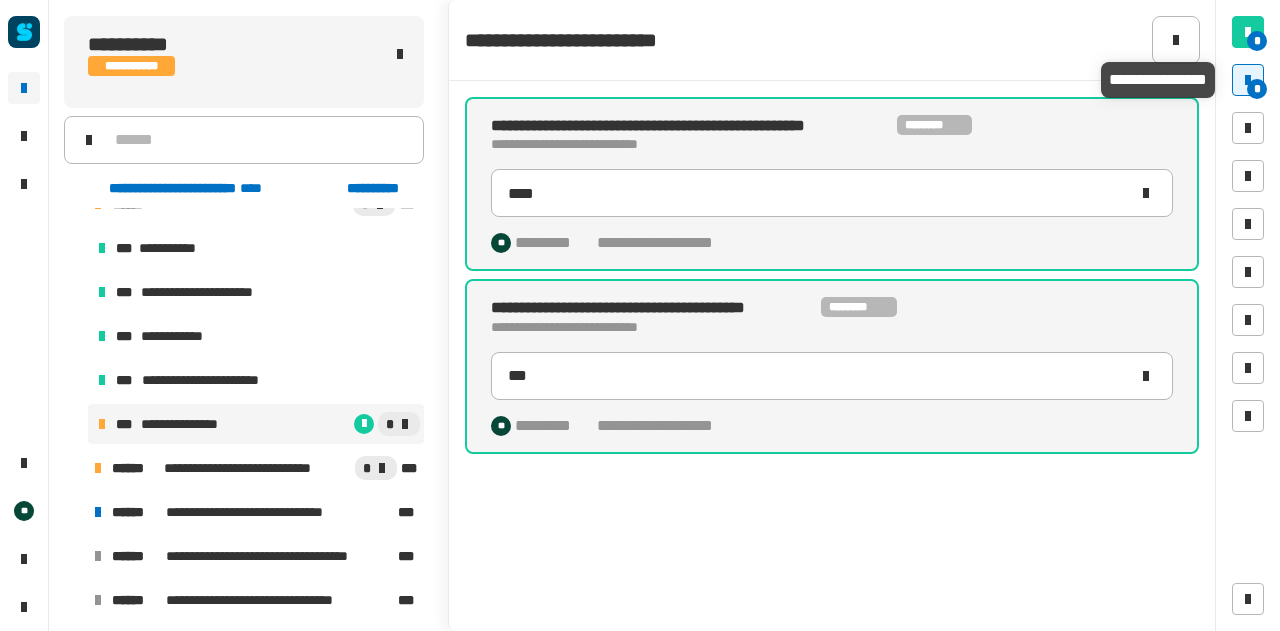 click at bounding box center [1248, 80] 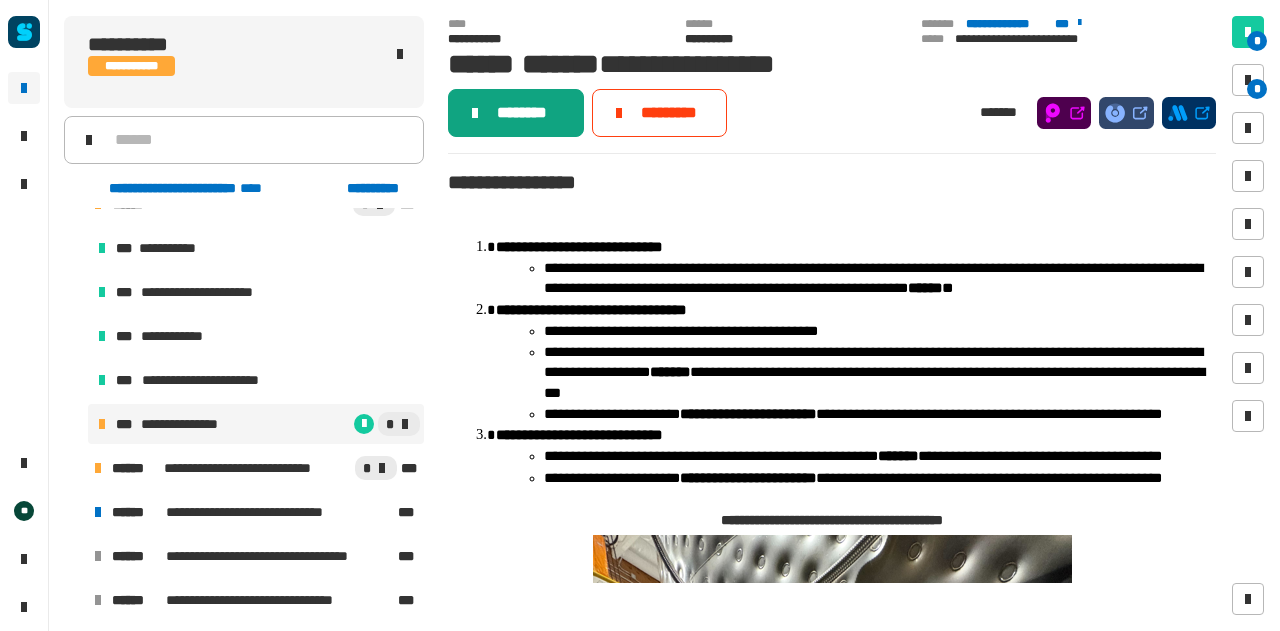 click on "********" 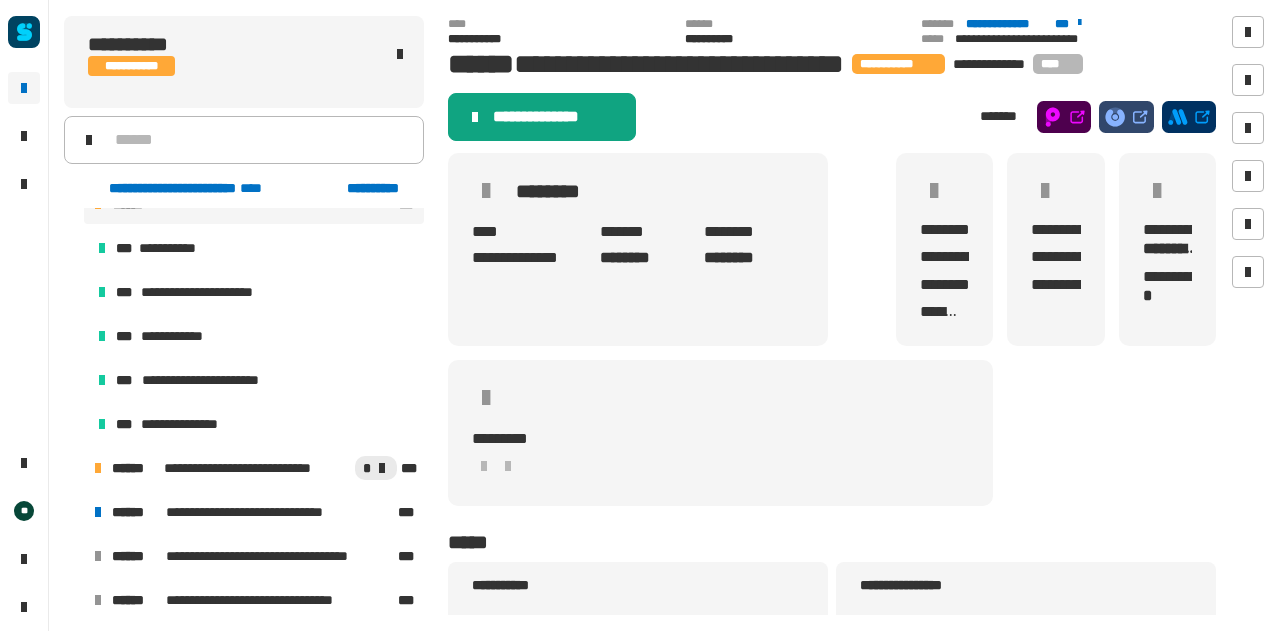 click on "**********" 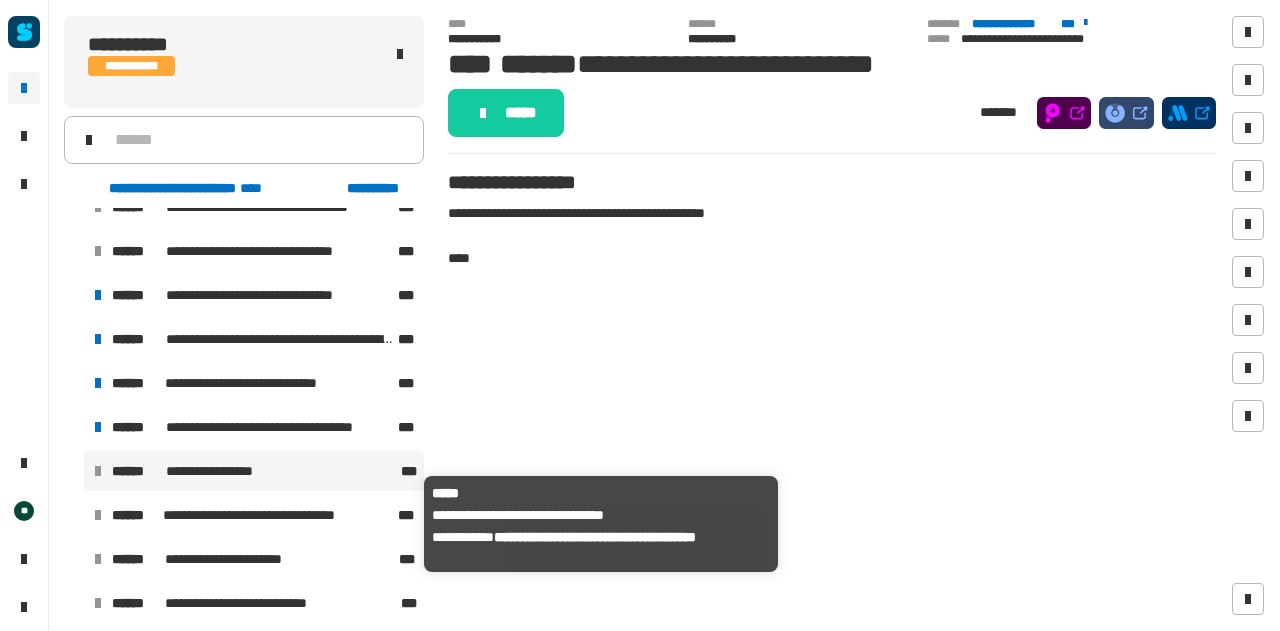 scroll, scrollTop: 695, scrollLeft: 0, axis: vertical 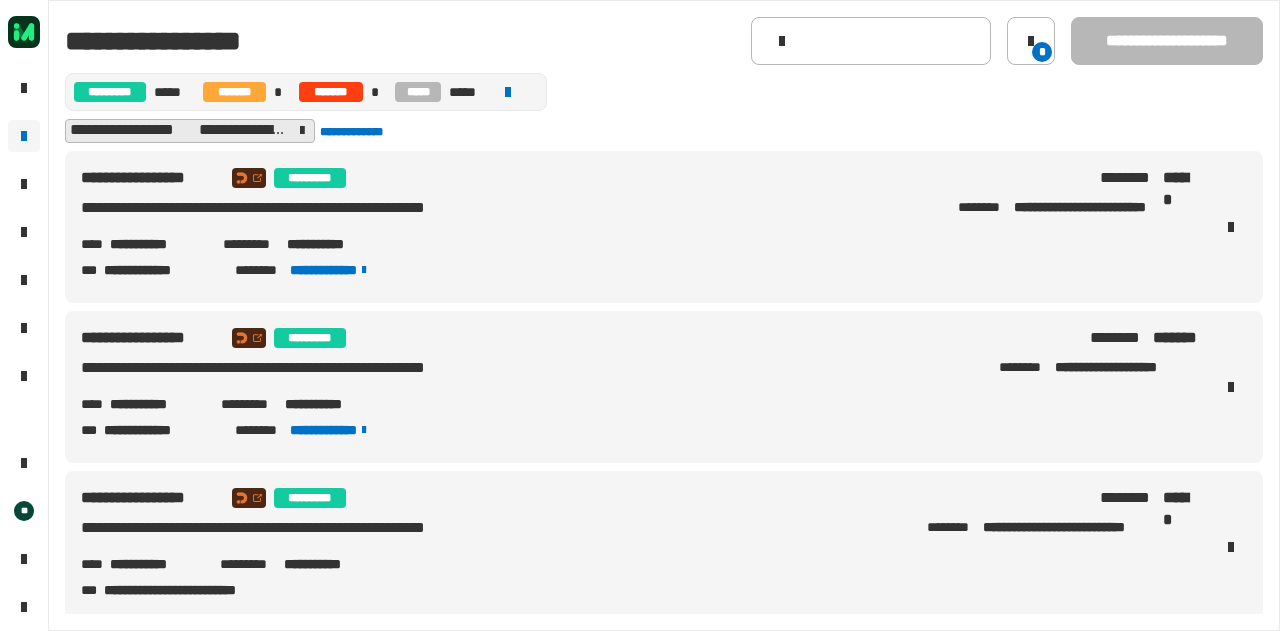 click on "**********" at bounding box center [158, 244] 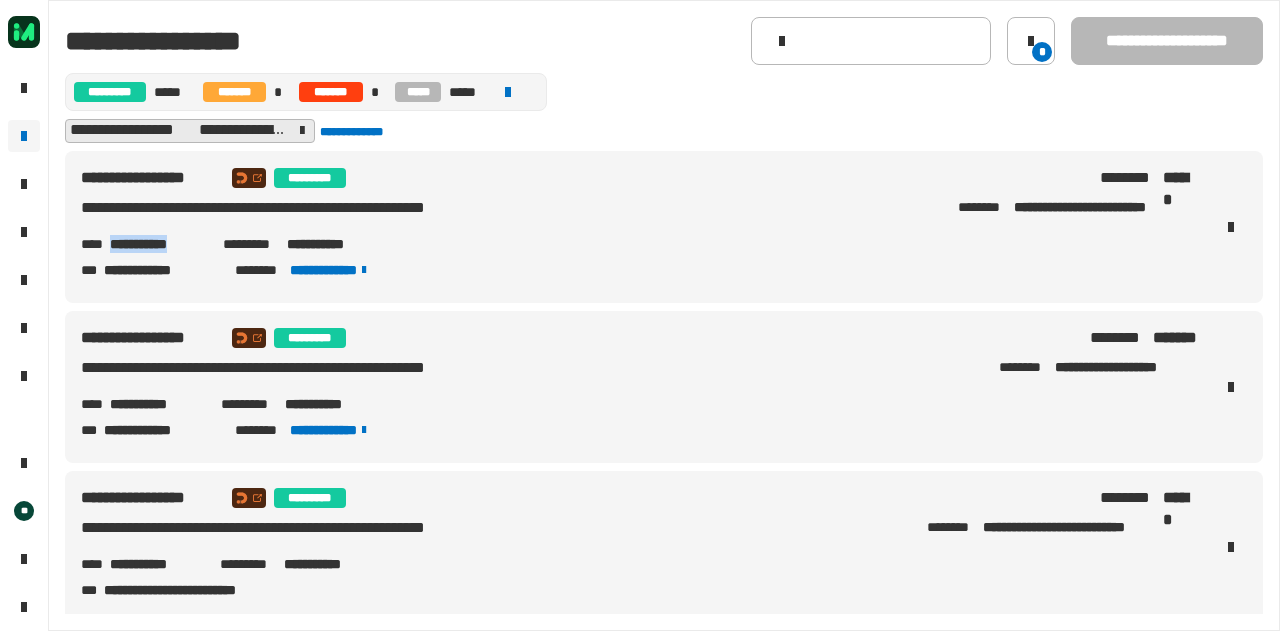 click on "**********" at bounding box center [158, 244] 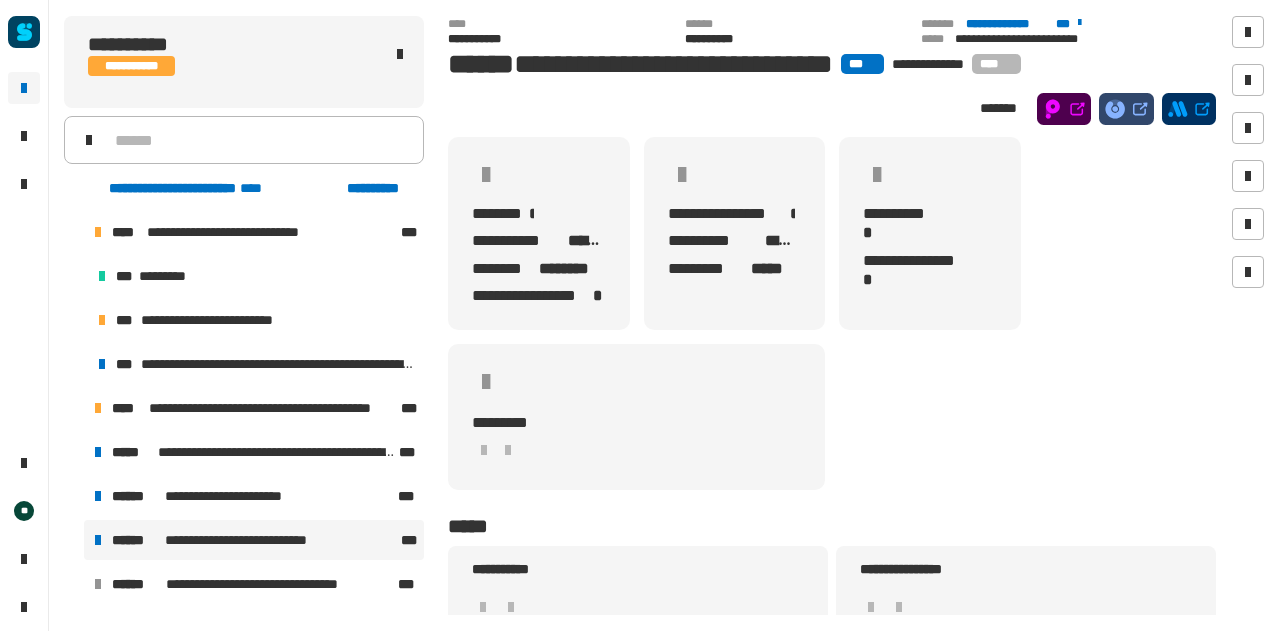 scroll, scrollTop: 0, scrollLeft: 0, axis: both 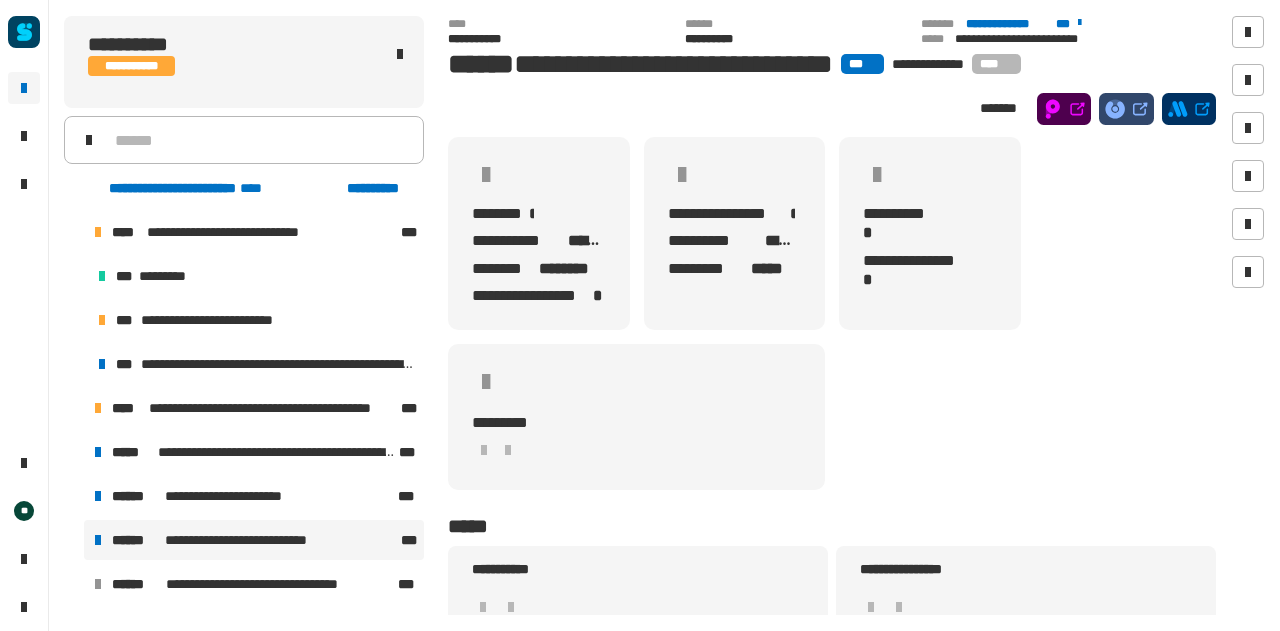 click on "**********" 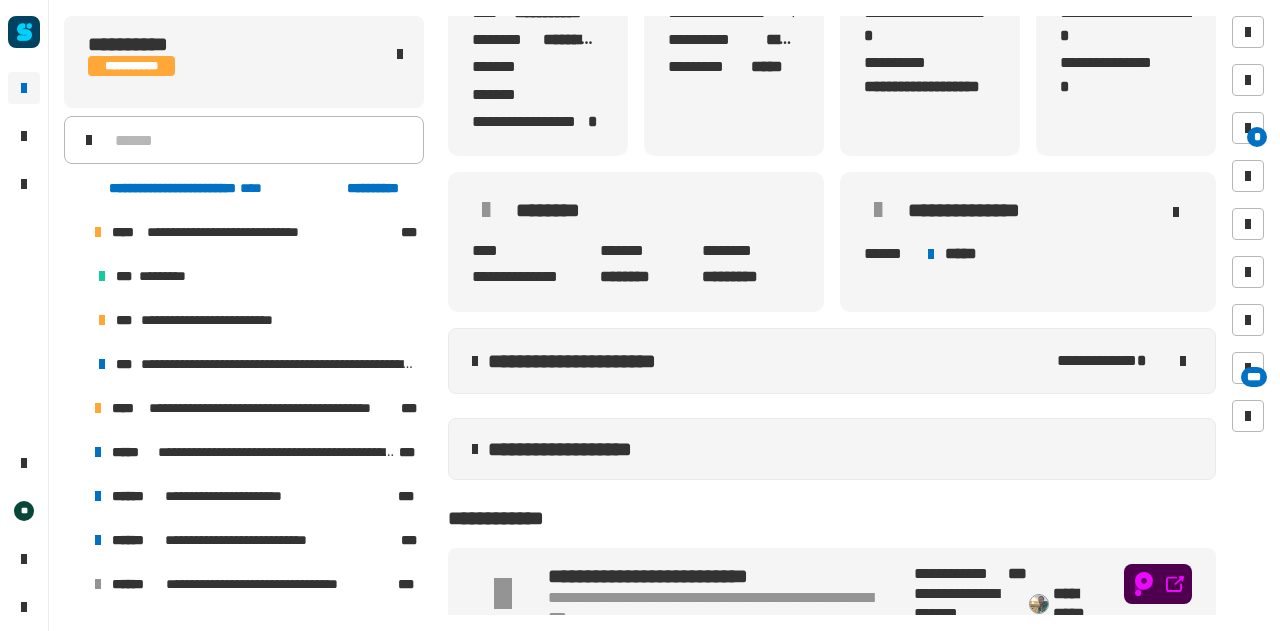 scroll, scrollTop: 410, scrollLeft: 0, axis: vertical 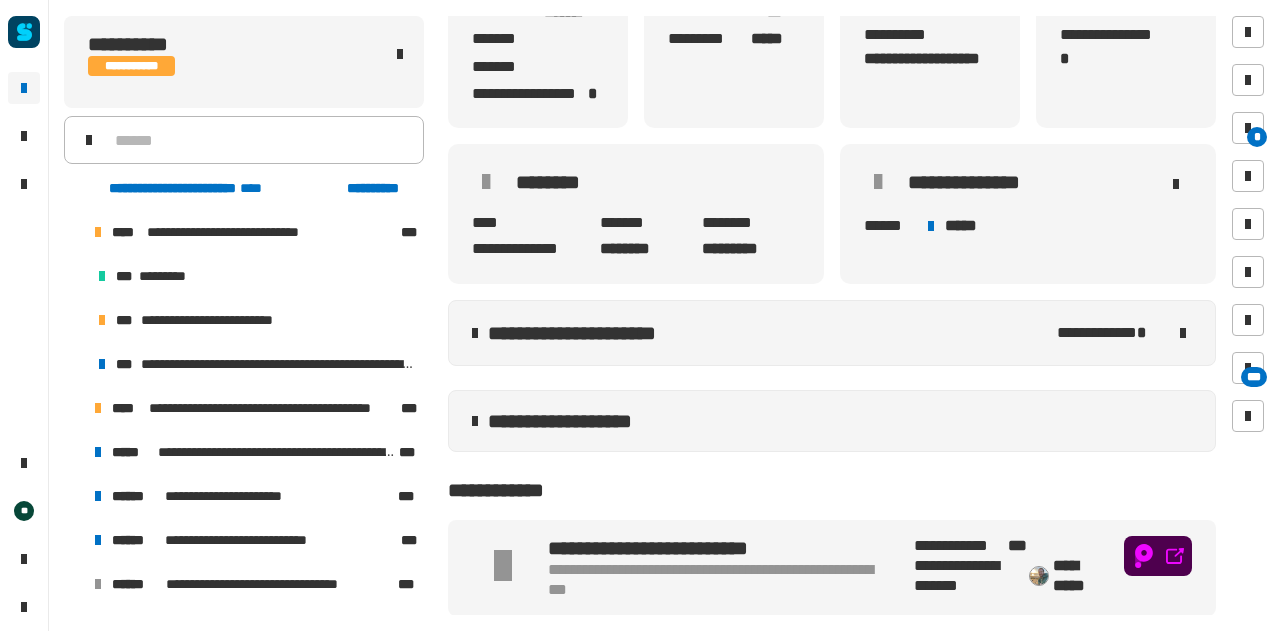 click on "**********" 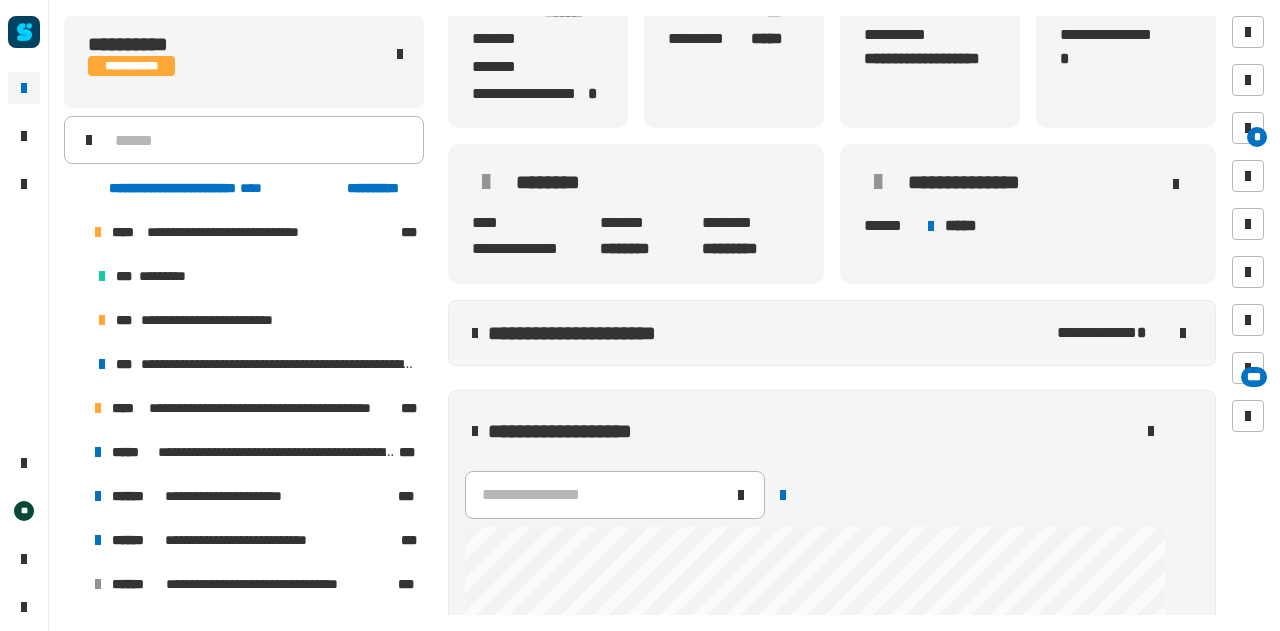 scroll, scrollTop: 764, scrollLeft: 0, axis: vertical 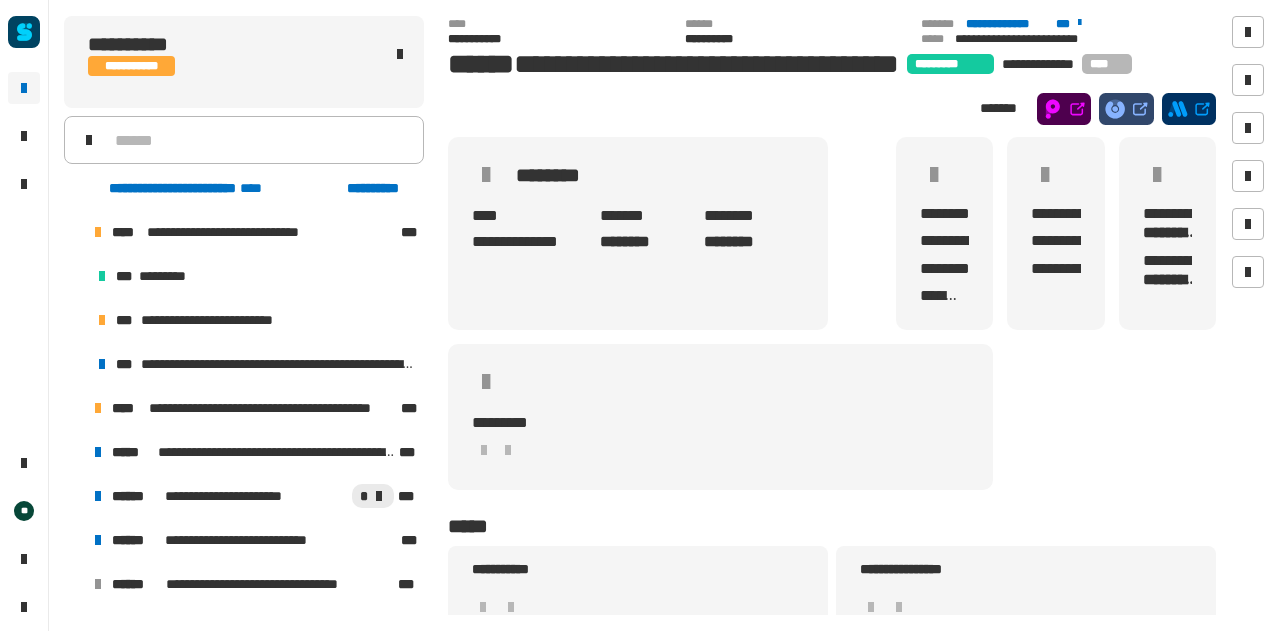 click on "**********" 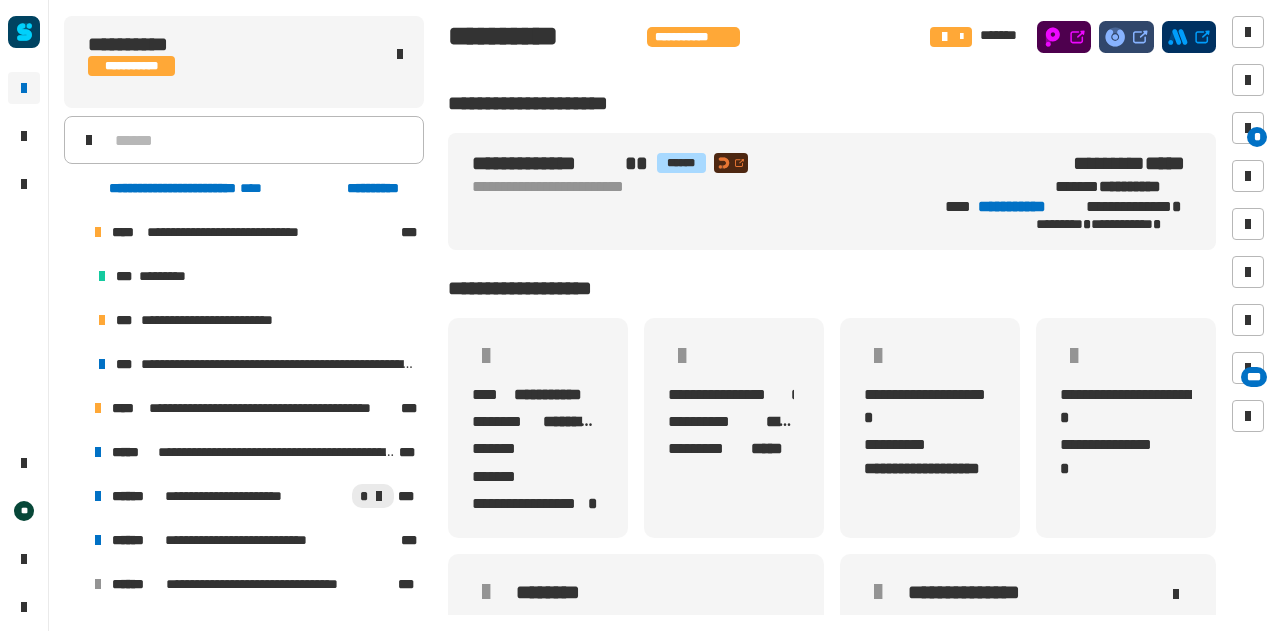 scroll, scrollTop: 410, scrollLeft: 0, axis: vertical 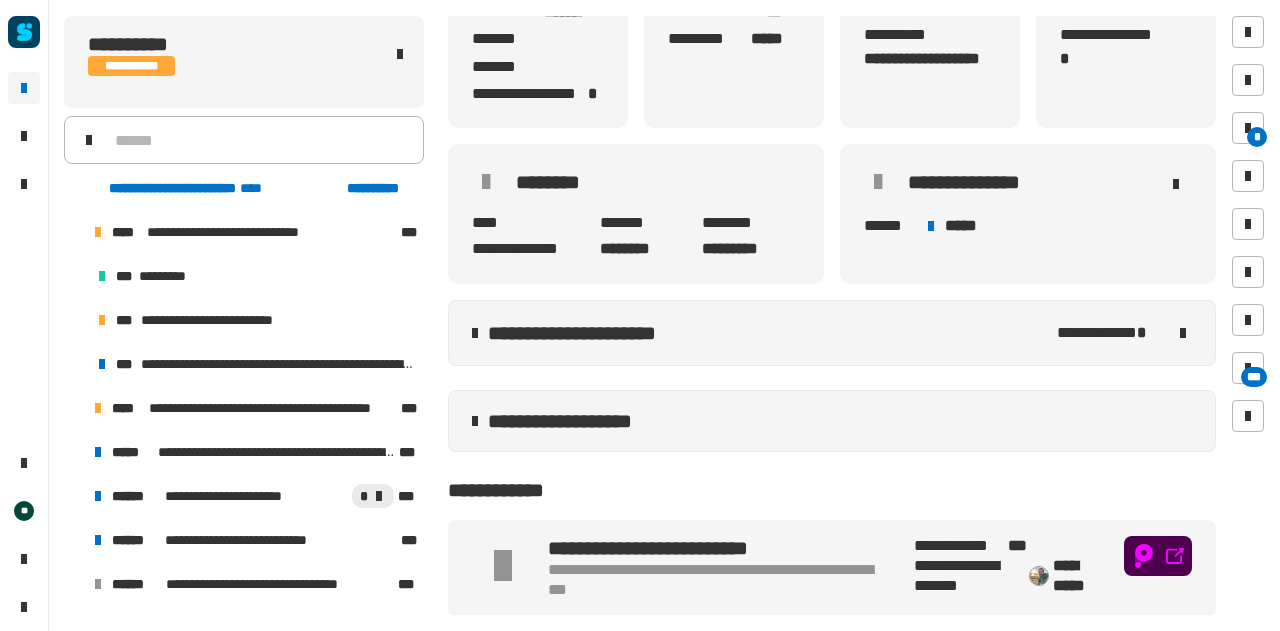click on "**********" 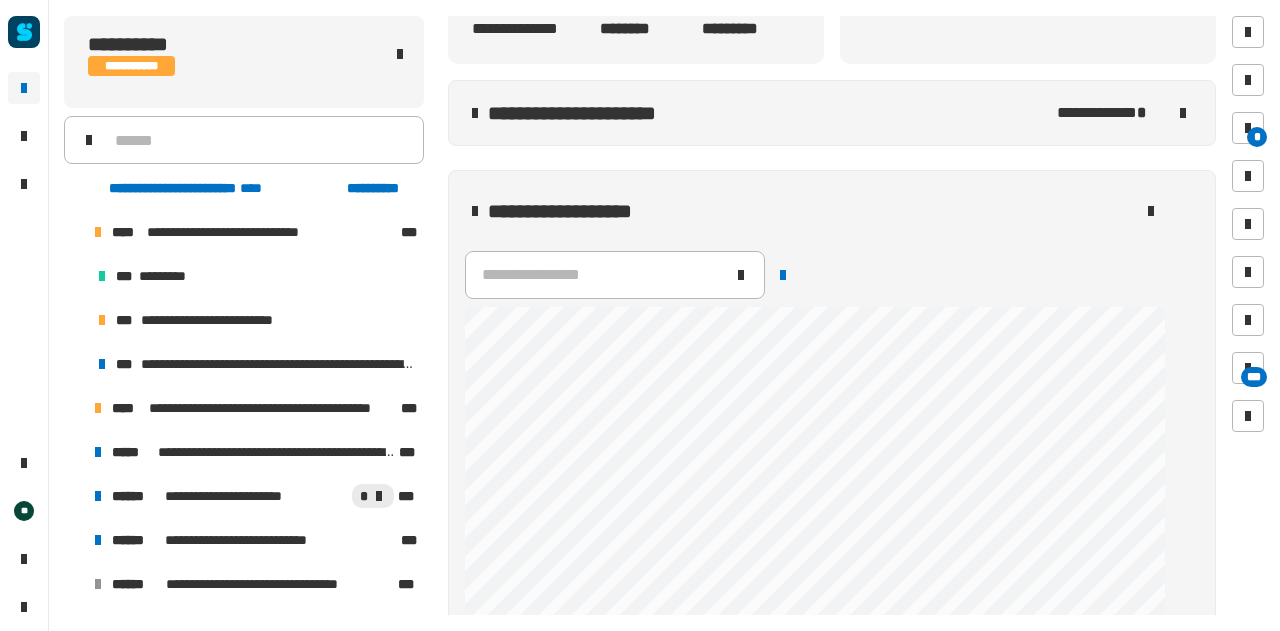 scroll, scrollTop: 671, scrollLeft: 0, axis: vertical 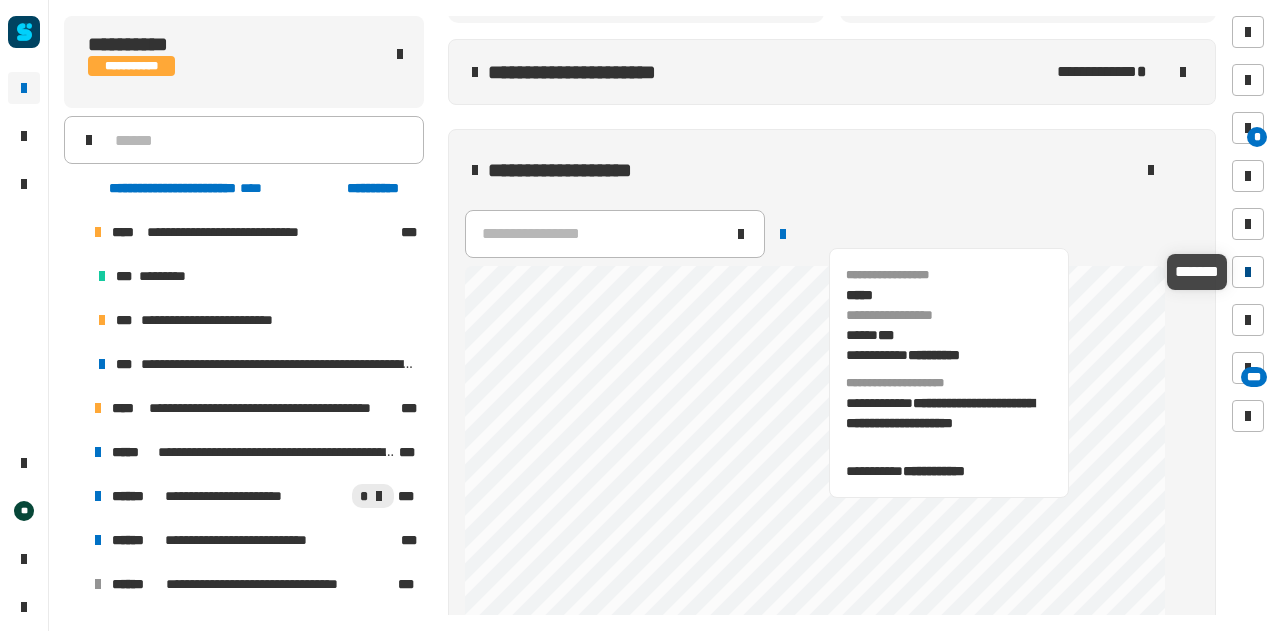 click at bounding box center [1248, 272] 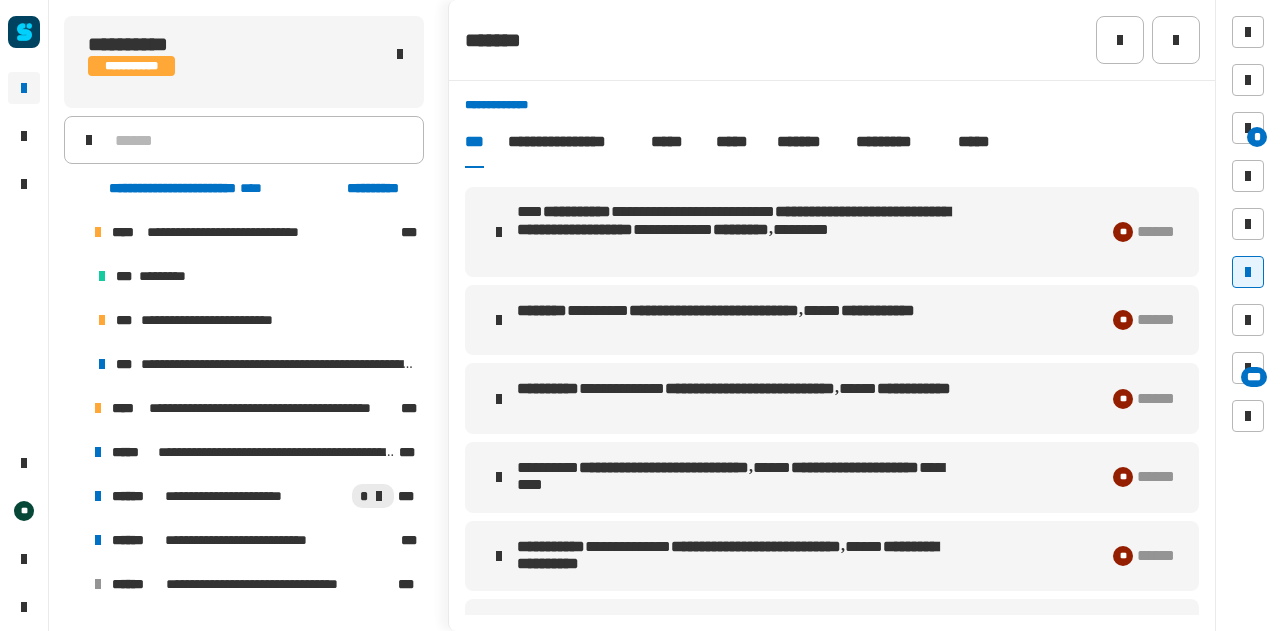 click on "**********" 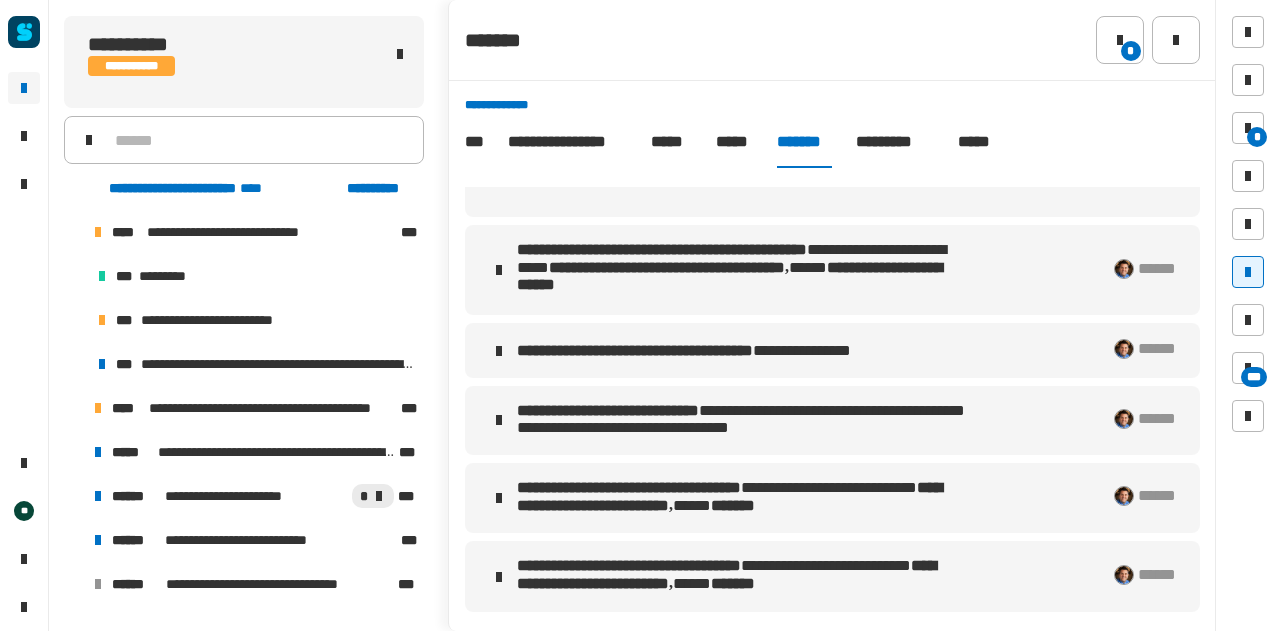 scroll, scrollTop: 81, scrollLeft: 0, axis: vertical 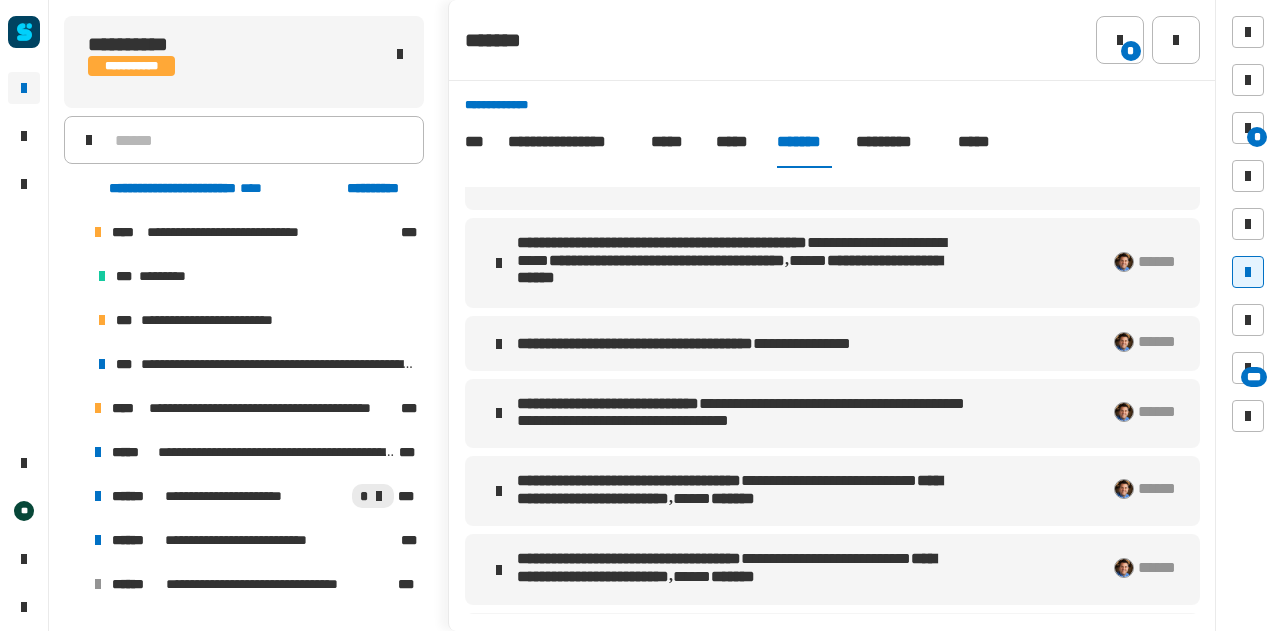click on "**********" at bounding box center (802, 343) 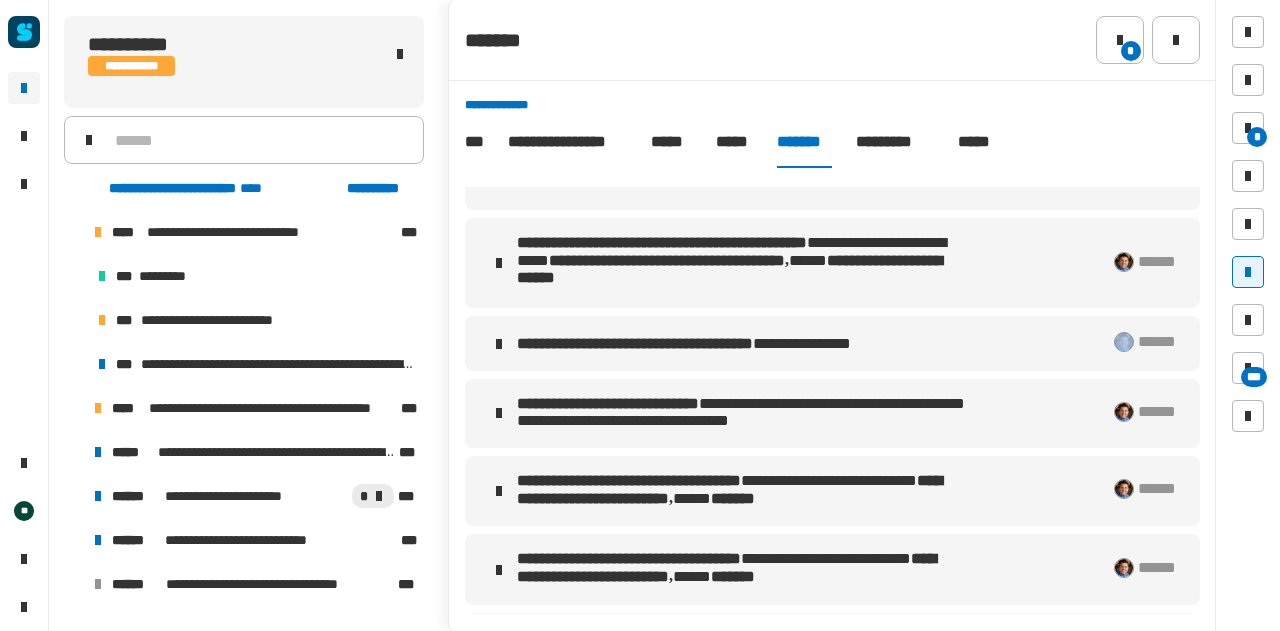 click on "**********" at bounding box center (832, 343) 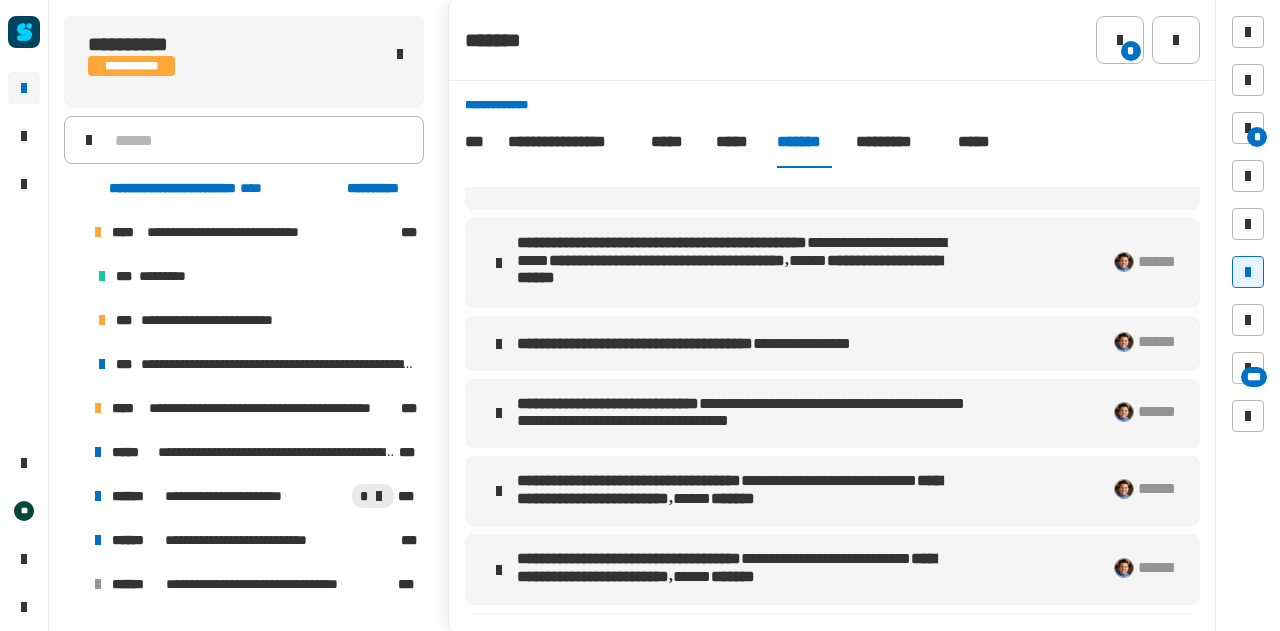 click on "**********" at bounding box center [635, 343] 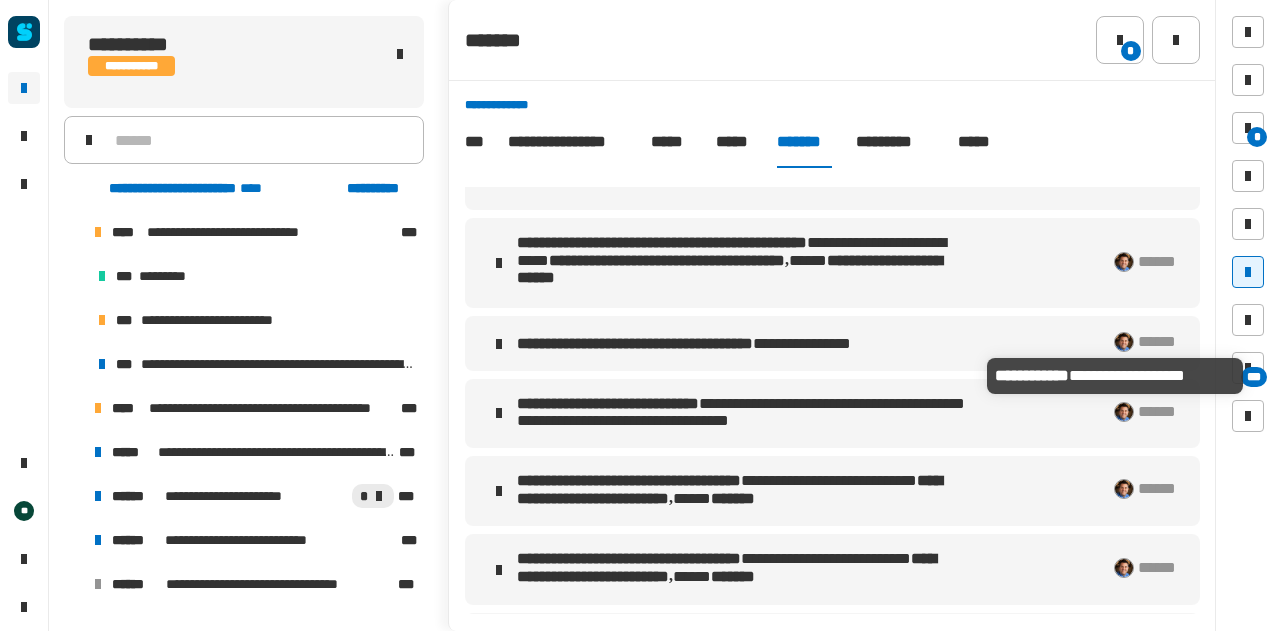 click at bounding box center (1124, 342) 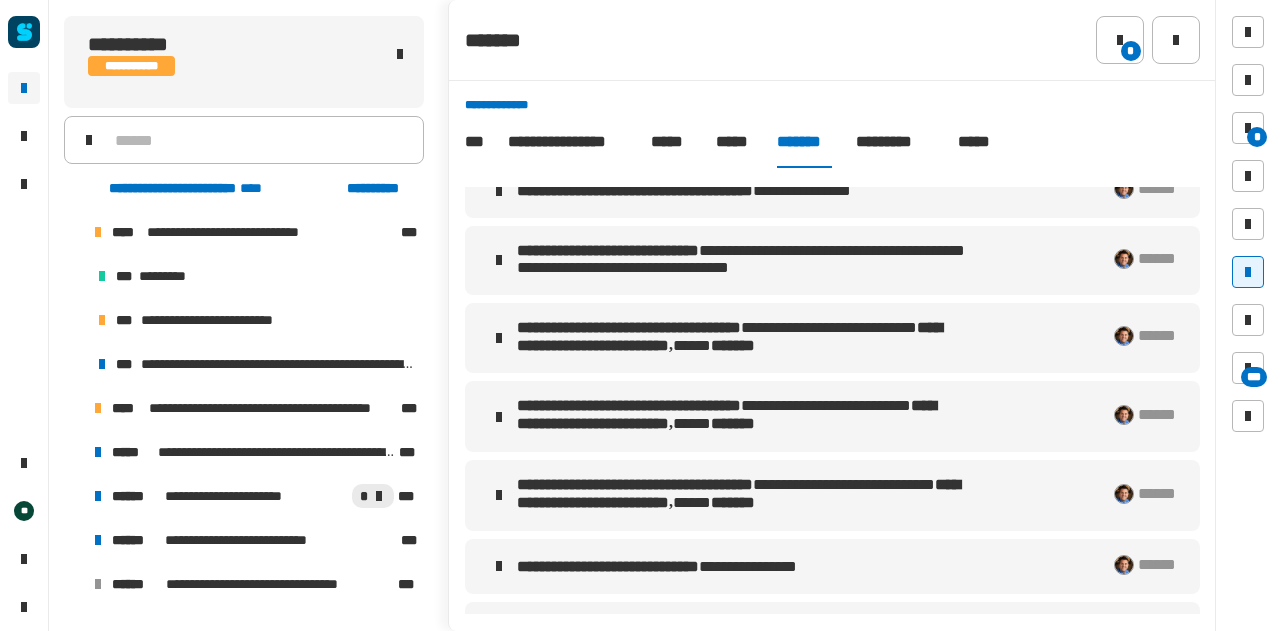 scroll, scrollTop: 212, scrollLeft: 0, axis: vertical 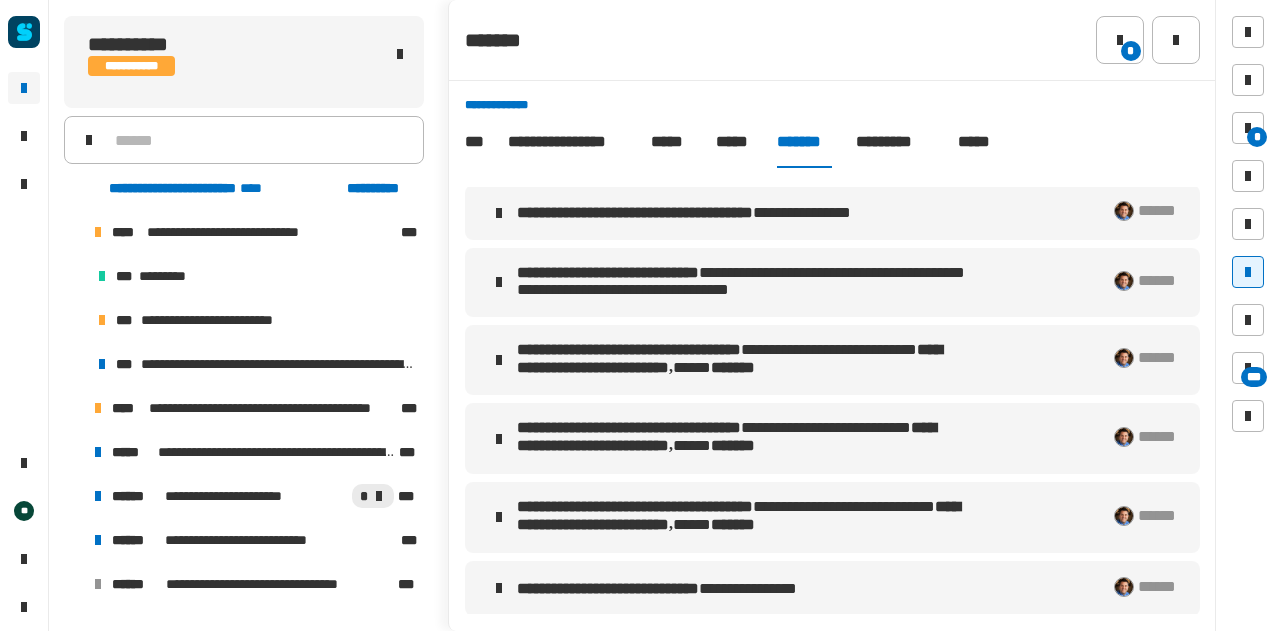 click on "*****" 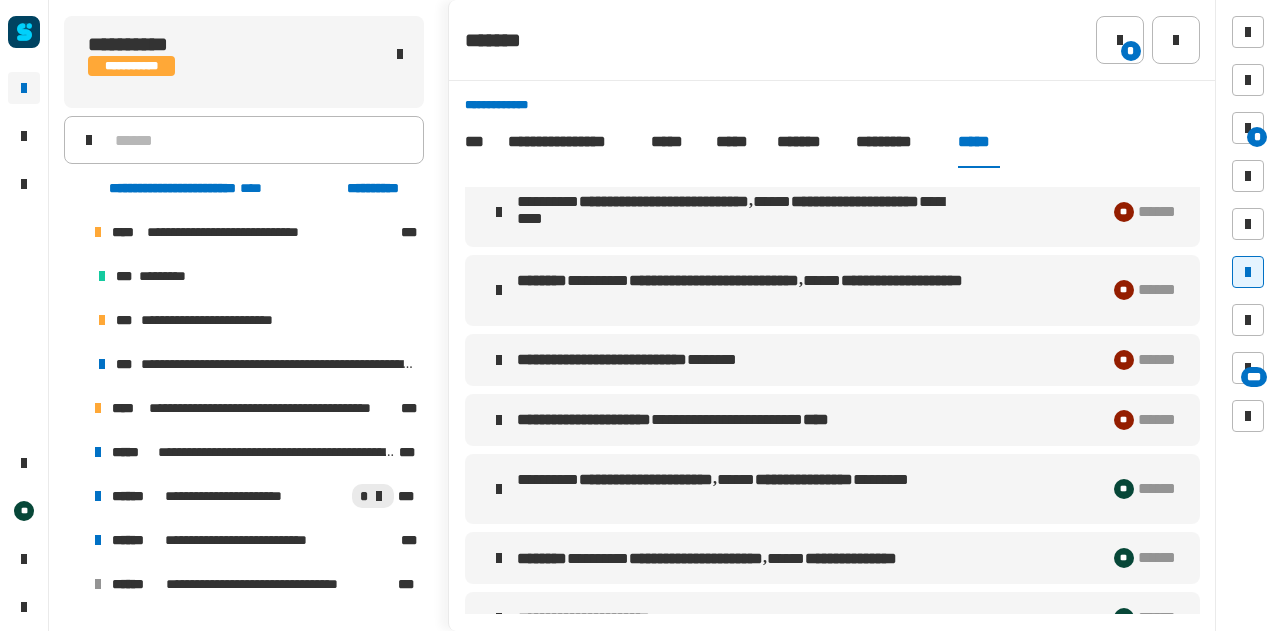scroll, scrollTop: 127, scrollLeft: 0, axis: vertical 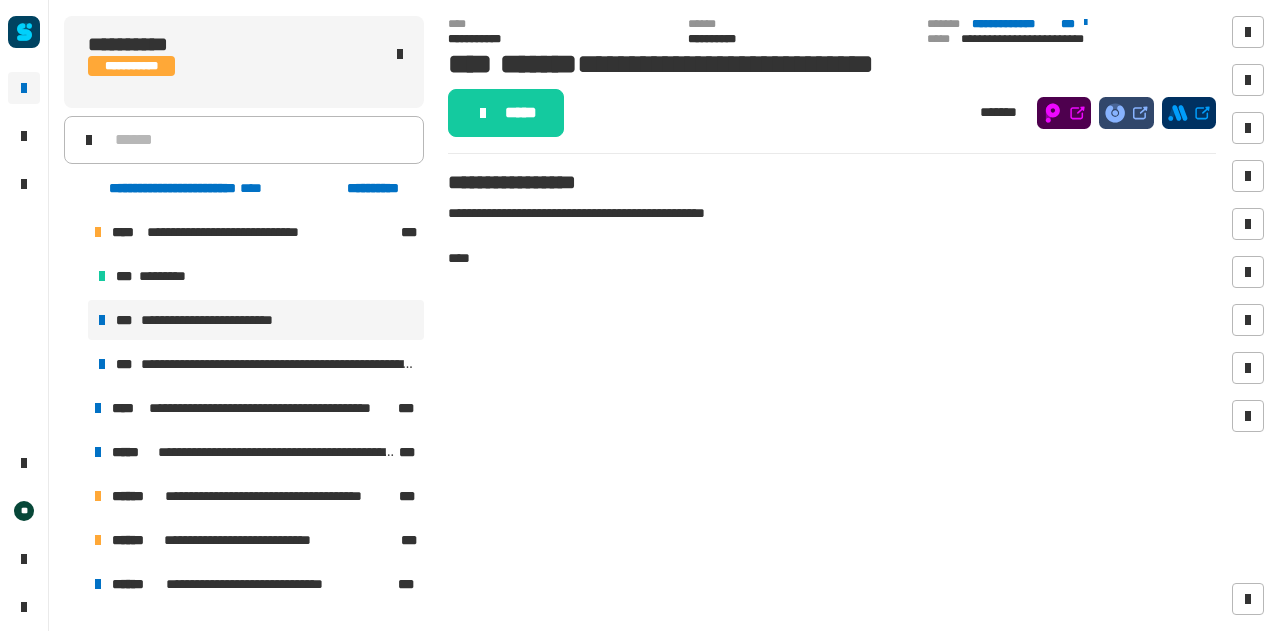 click at bounding box center [74, 232] 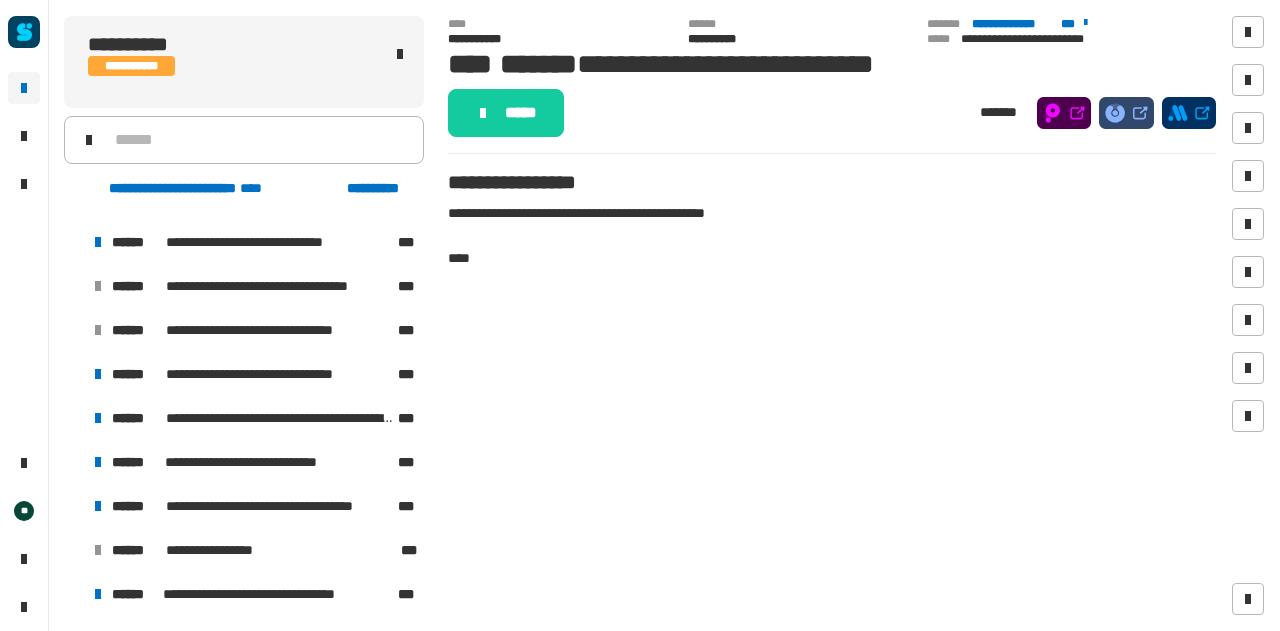 scroll, scrollTop: 211, scrollLeft: 0, axis: vertical 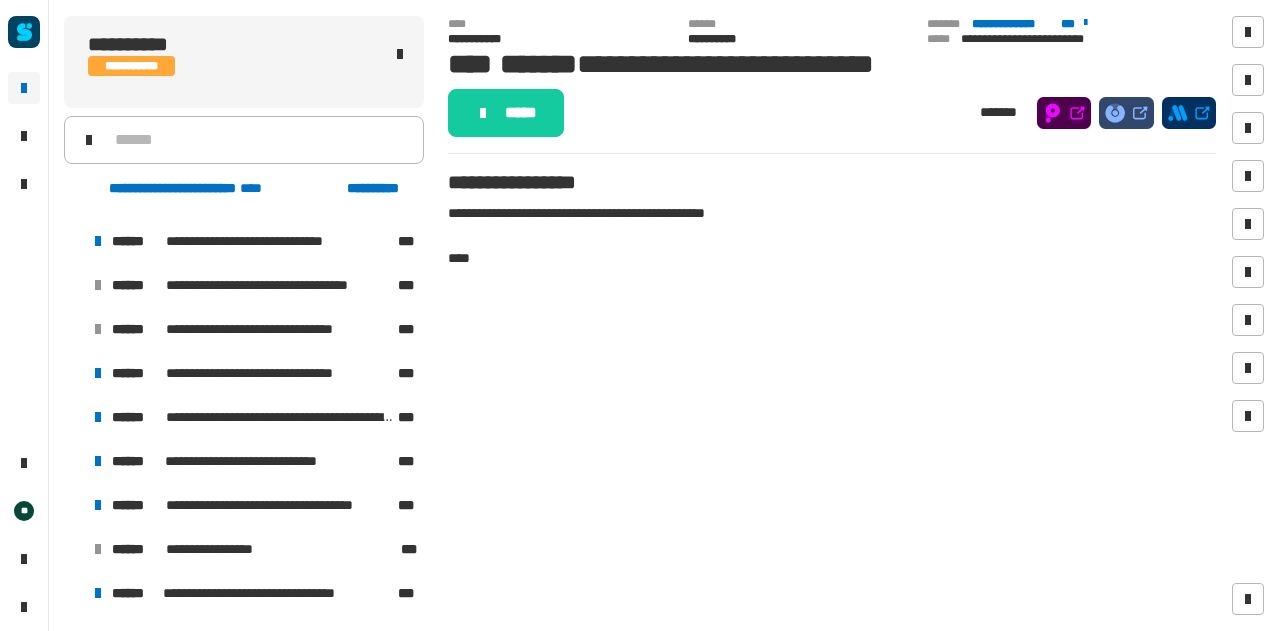 drag, startPoint x: 250, startPoint y: 362, endPoint x: 674, endPoint y: 555, distance: 465.85944 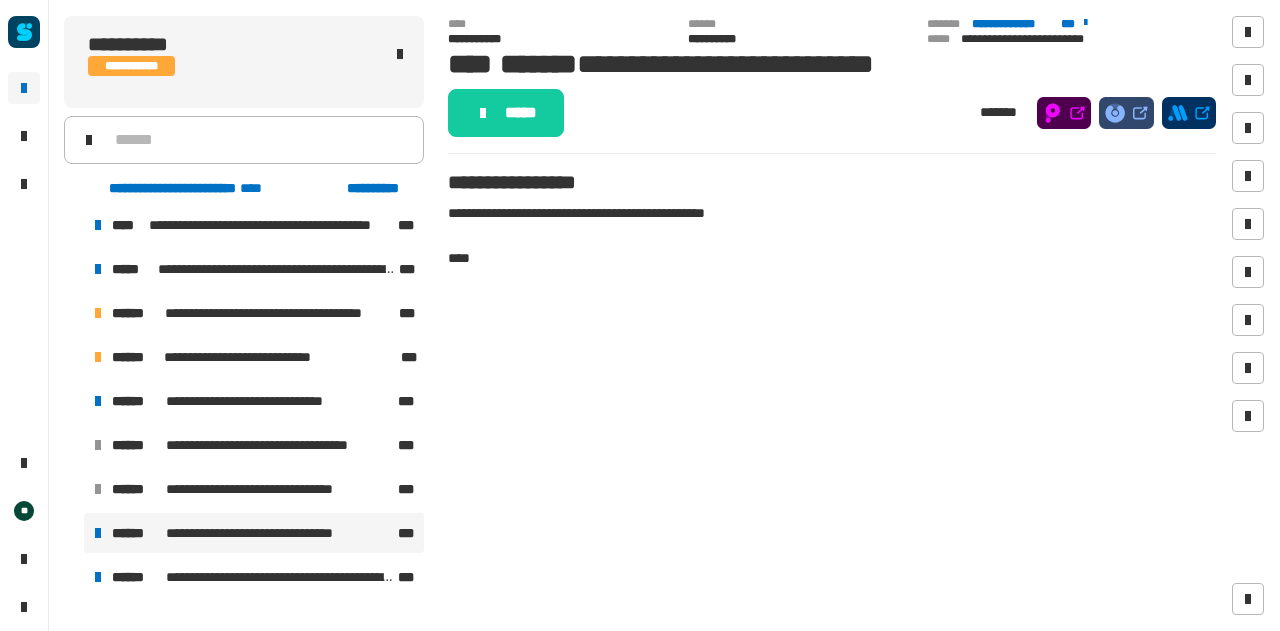 scroll, scrollTop: 0, scrollLeft: 0, axis: both 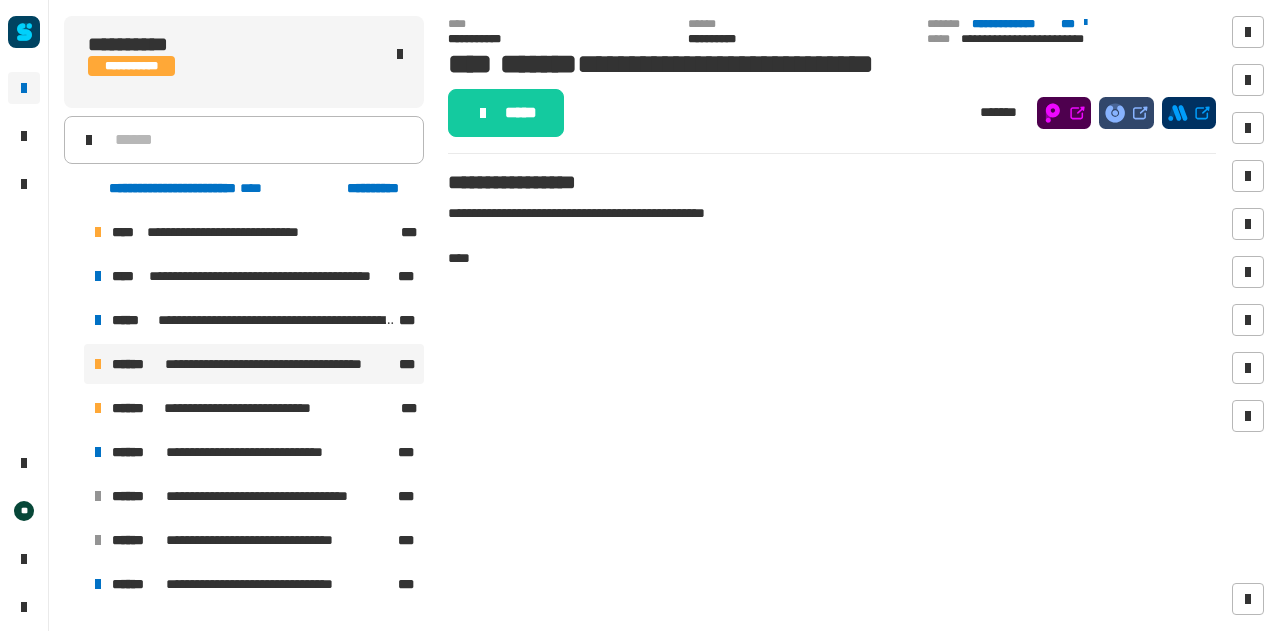 click on "**********" at bounding box center (254, 364) 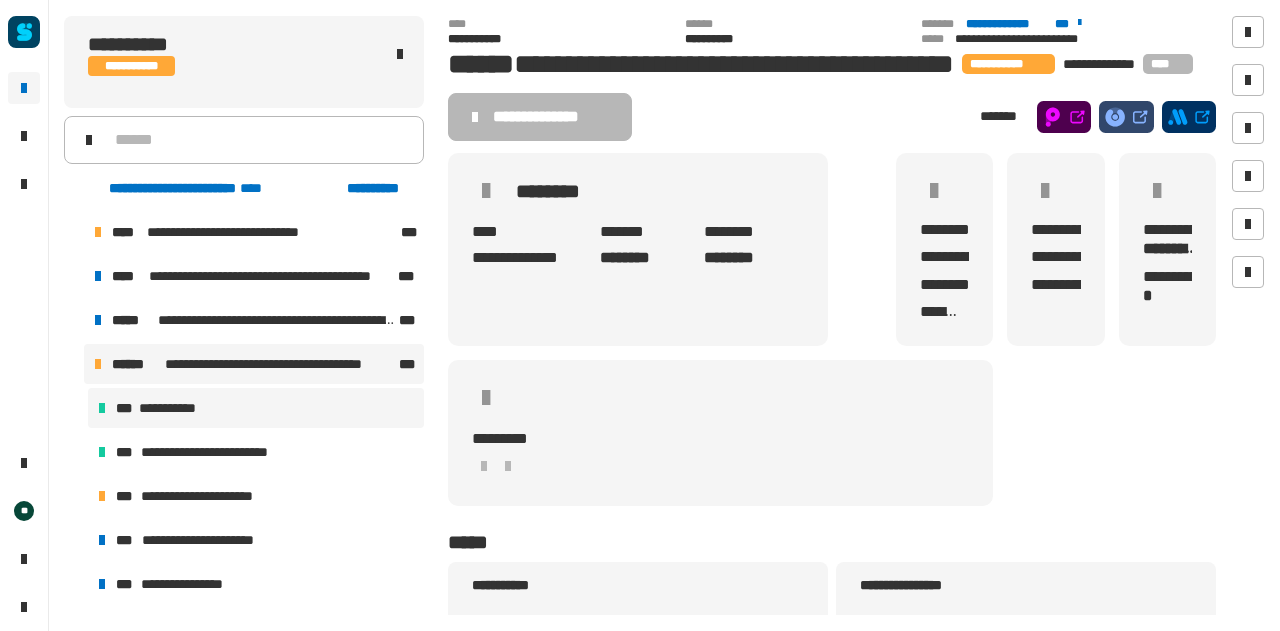 click on "**********" at bounding box center [256, 408] 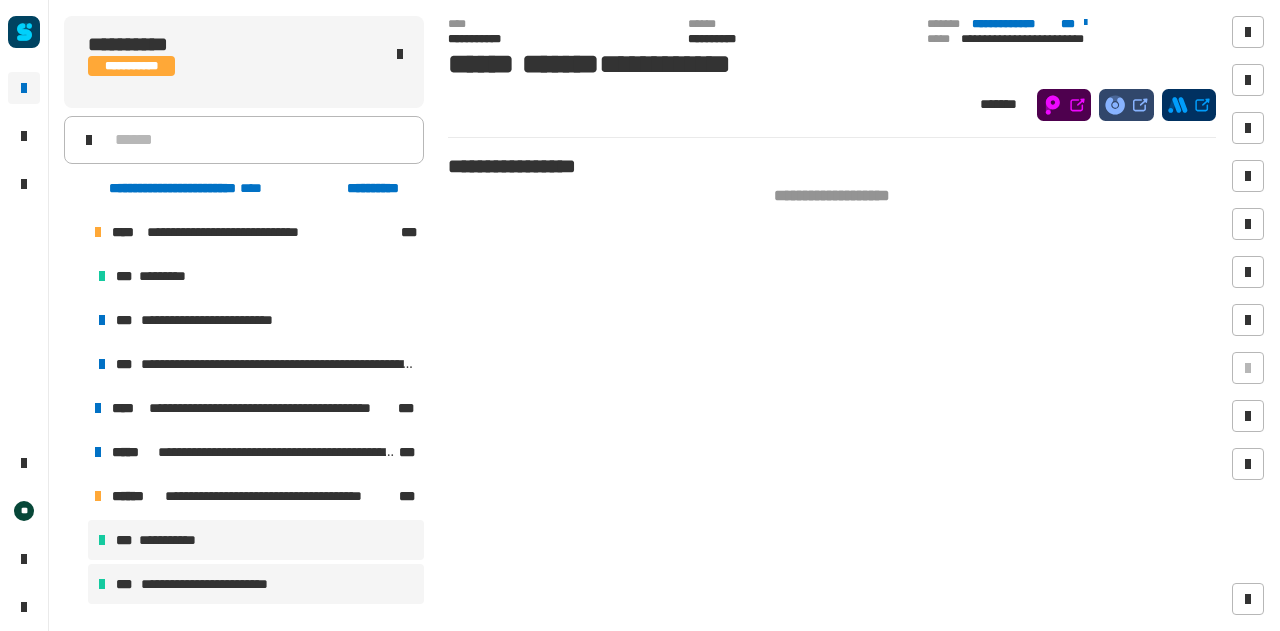 click on "**********" at bounding box center (256, 584) 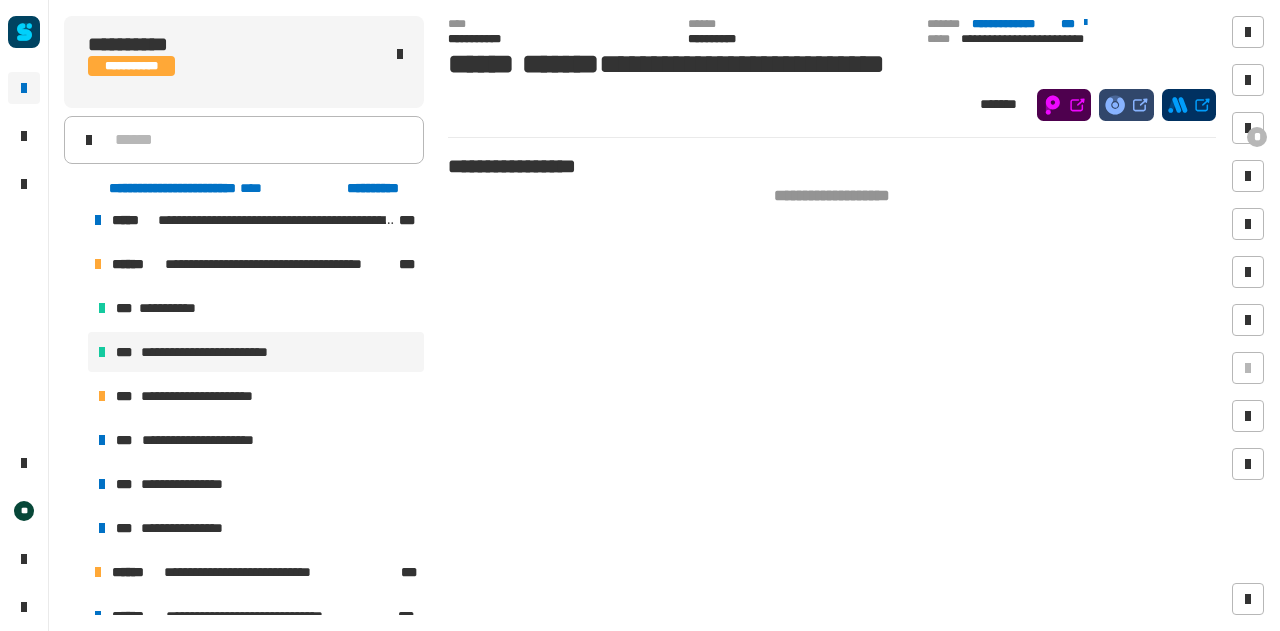 scroll, scrollTop: 231, scrollLeft: 0, axis: vertical 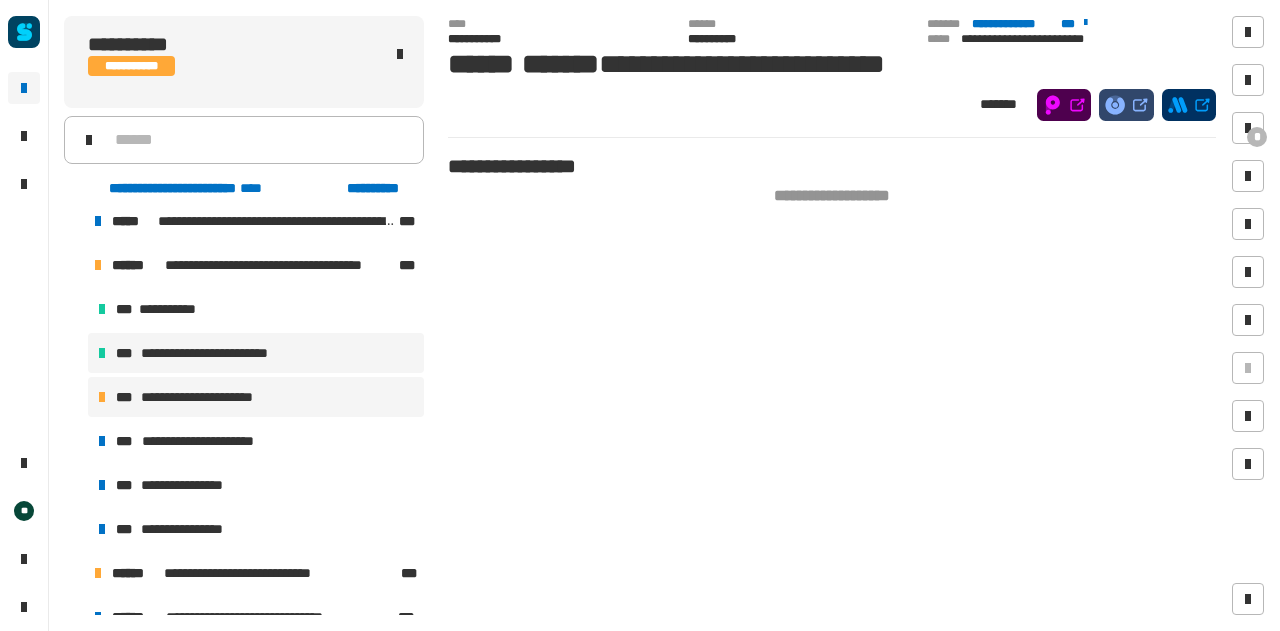 click on "**********" at bounding box center (256, 397) 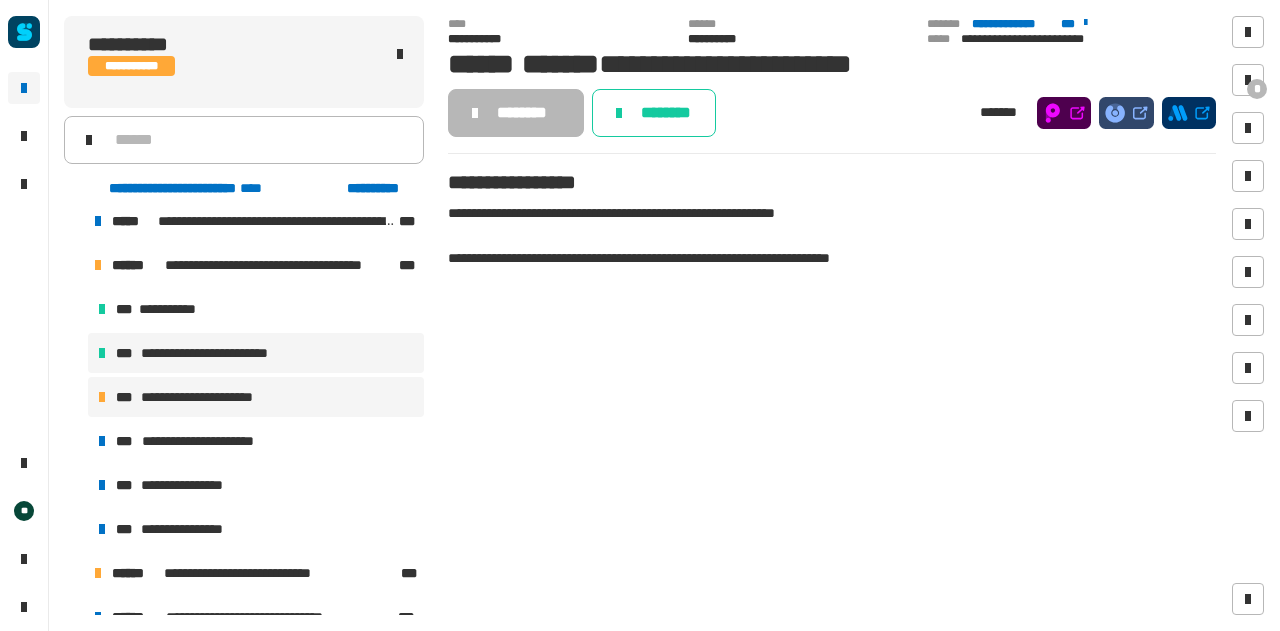click on "**********" at bounding box center [256, 353] 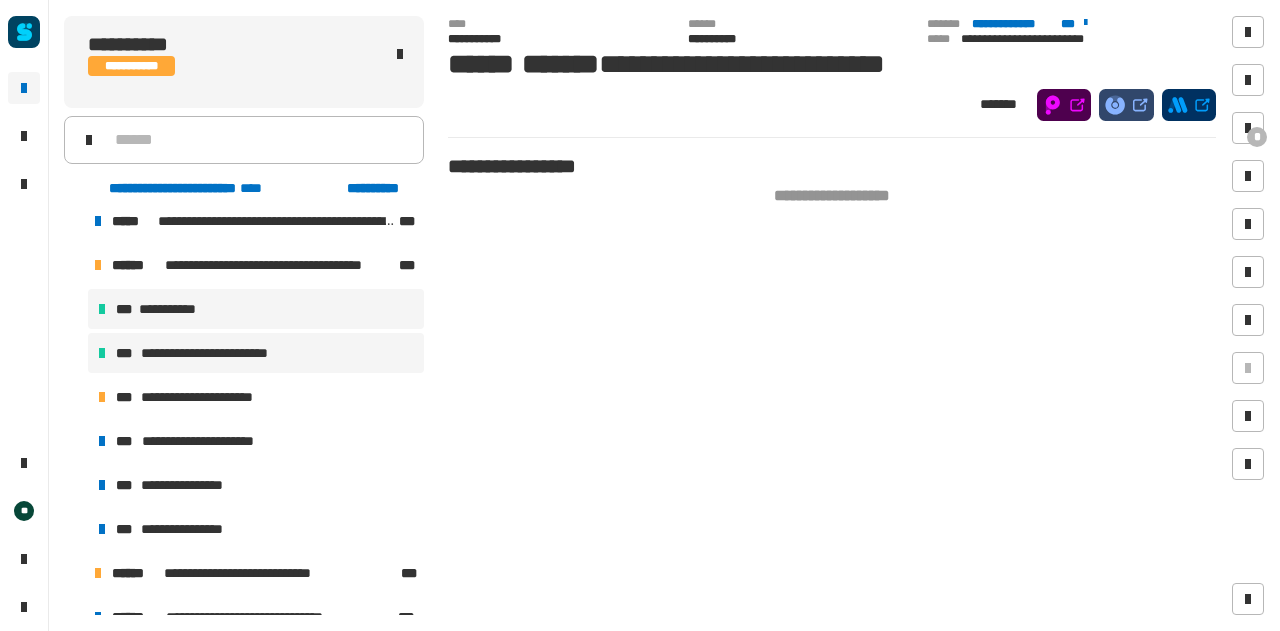 click on "**********" at bounding box center [256, 309] 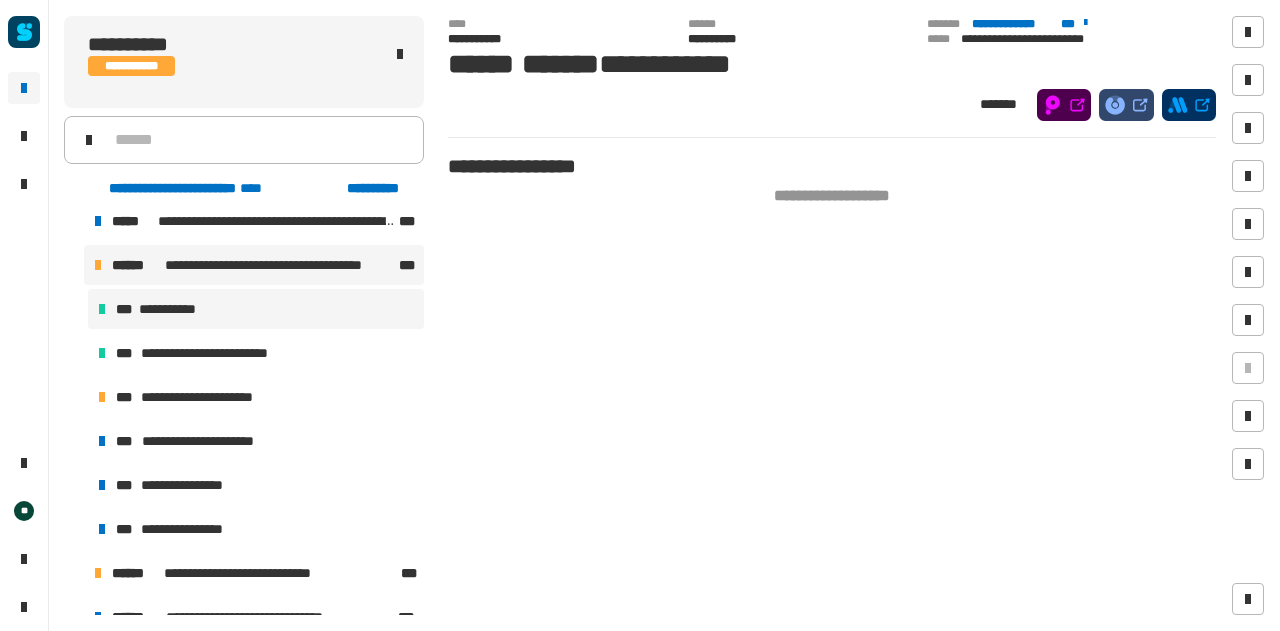 click on "**********" at bounding box center (254, 265) 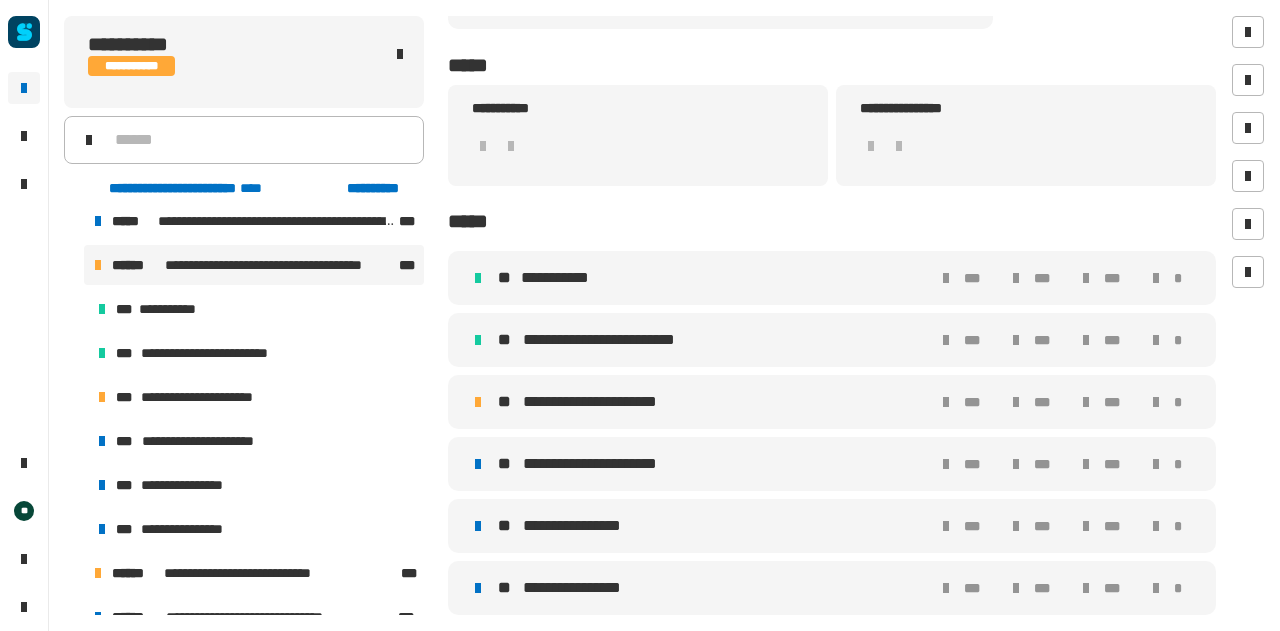 scroll, scrollTop: 0, scrollLeft: 0, axis: both 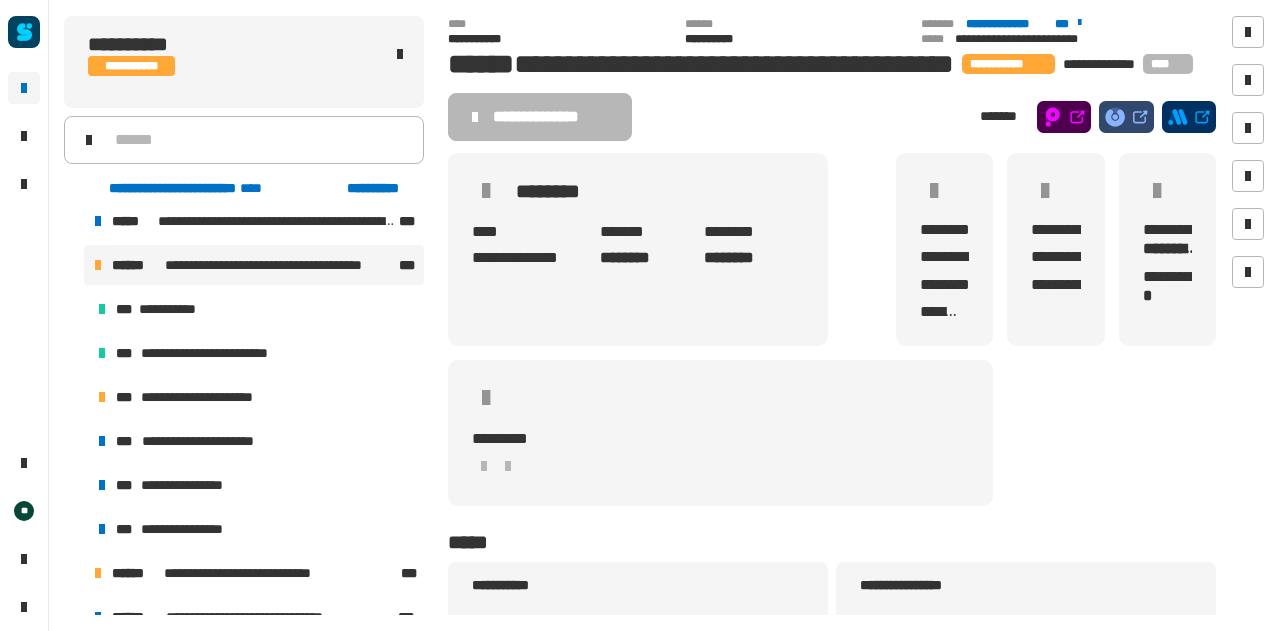 click on "**********" 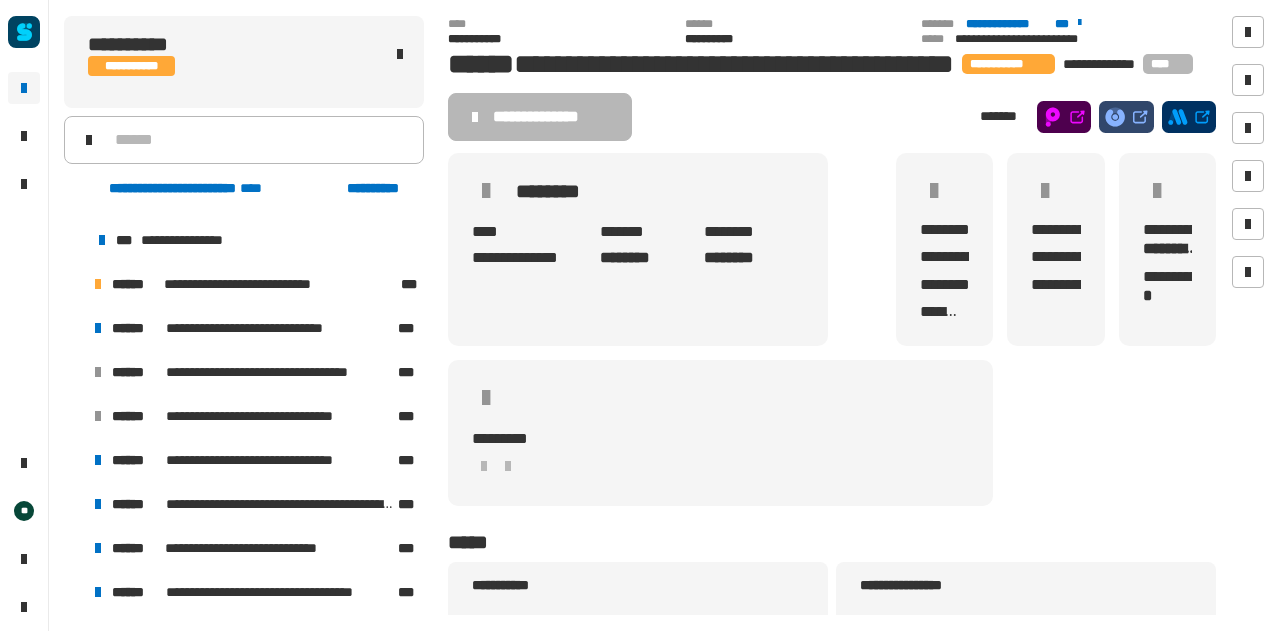 scroll, scrollTop: 521, scrollLeft: 0, axis: vertical 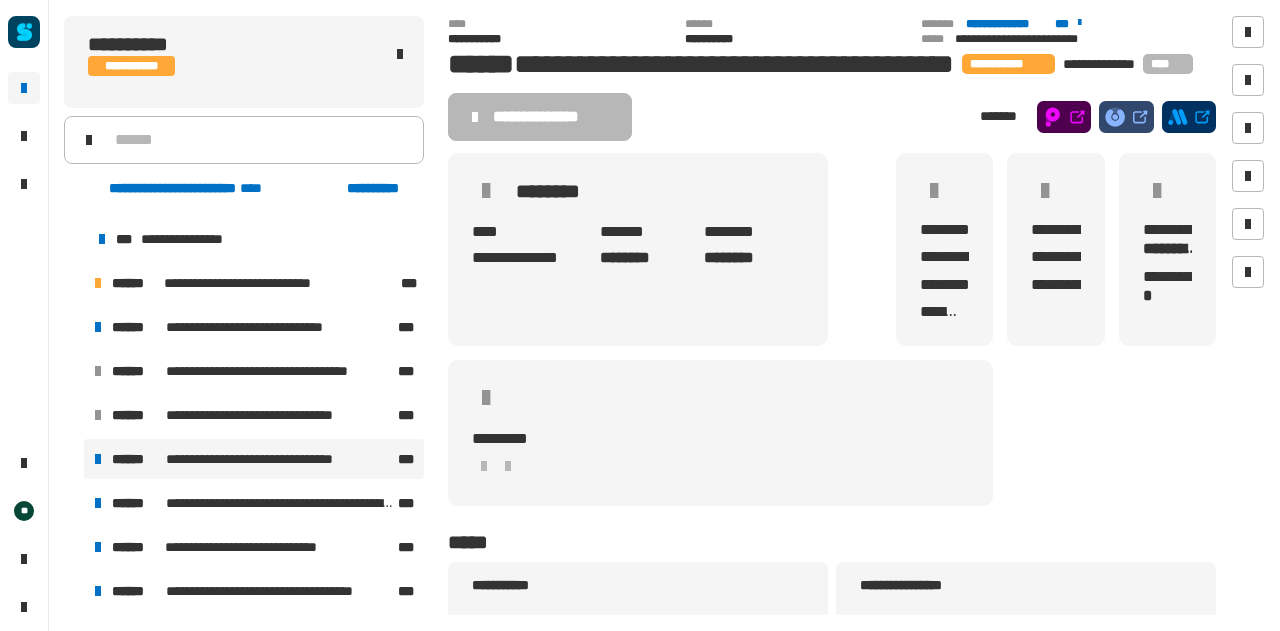 click on "**********" at bounding box center [270, 459] 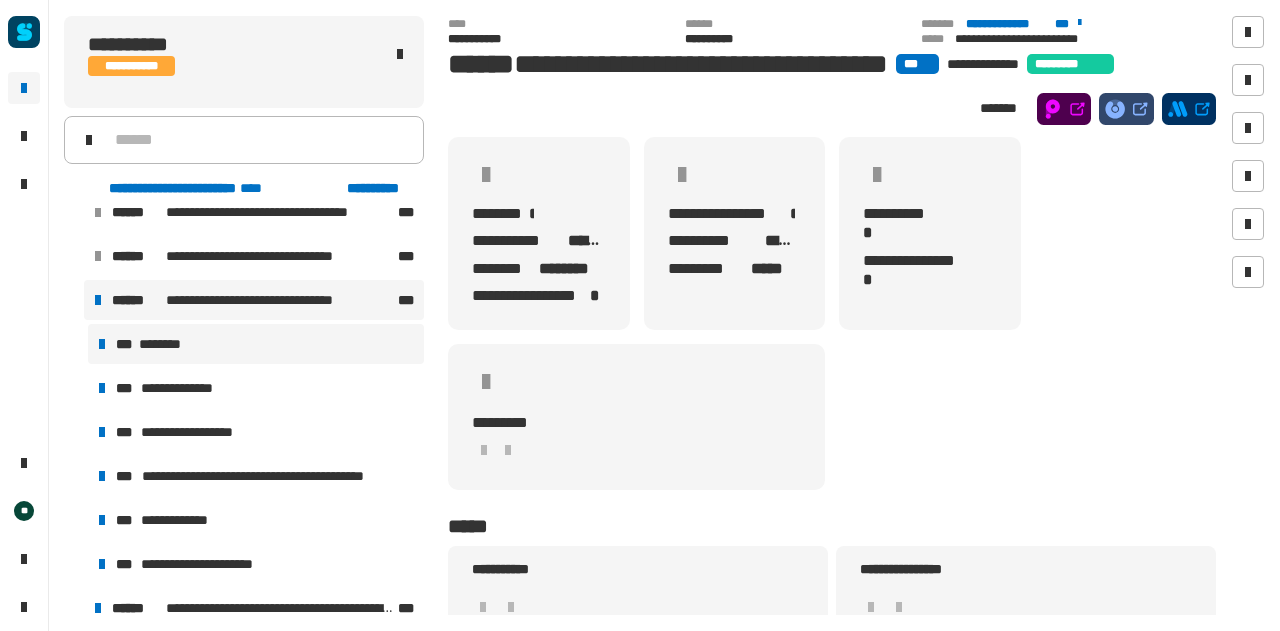scroll, scrollTop: 681, scrollLeft: 0, axis: vertical 